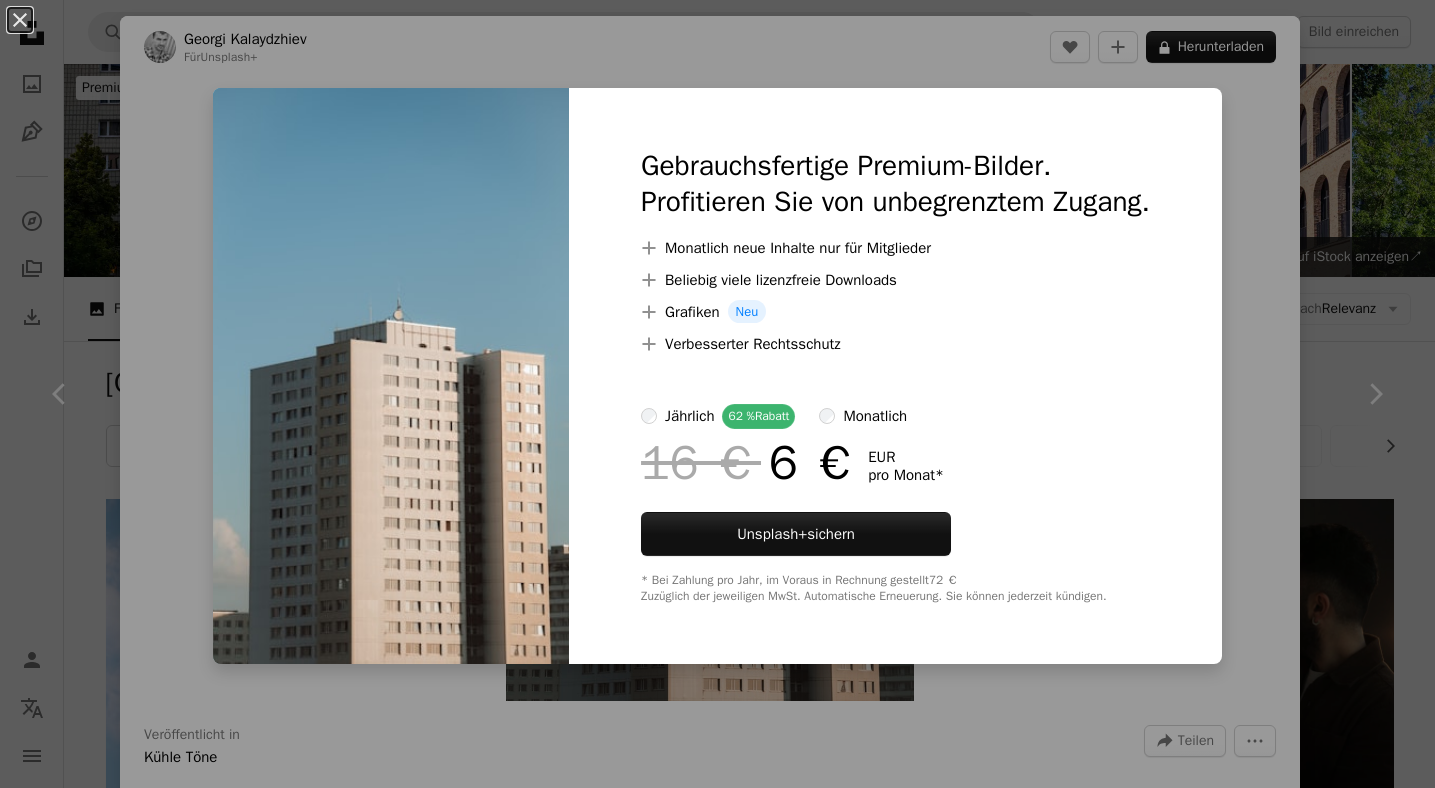 scroll, scrollTop: 6370, scrollLeft: 0, axis: vertical 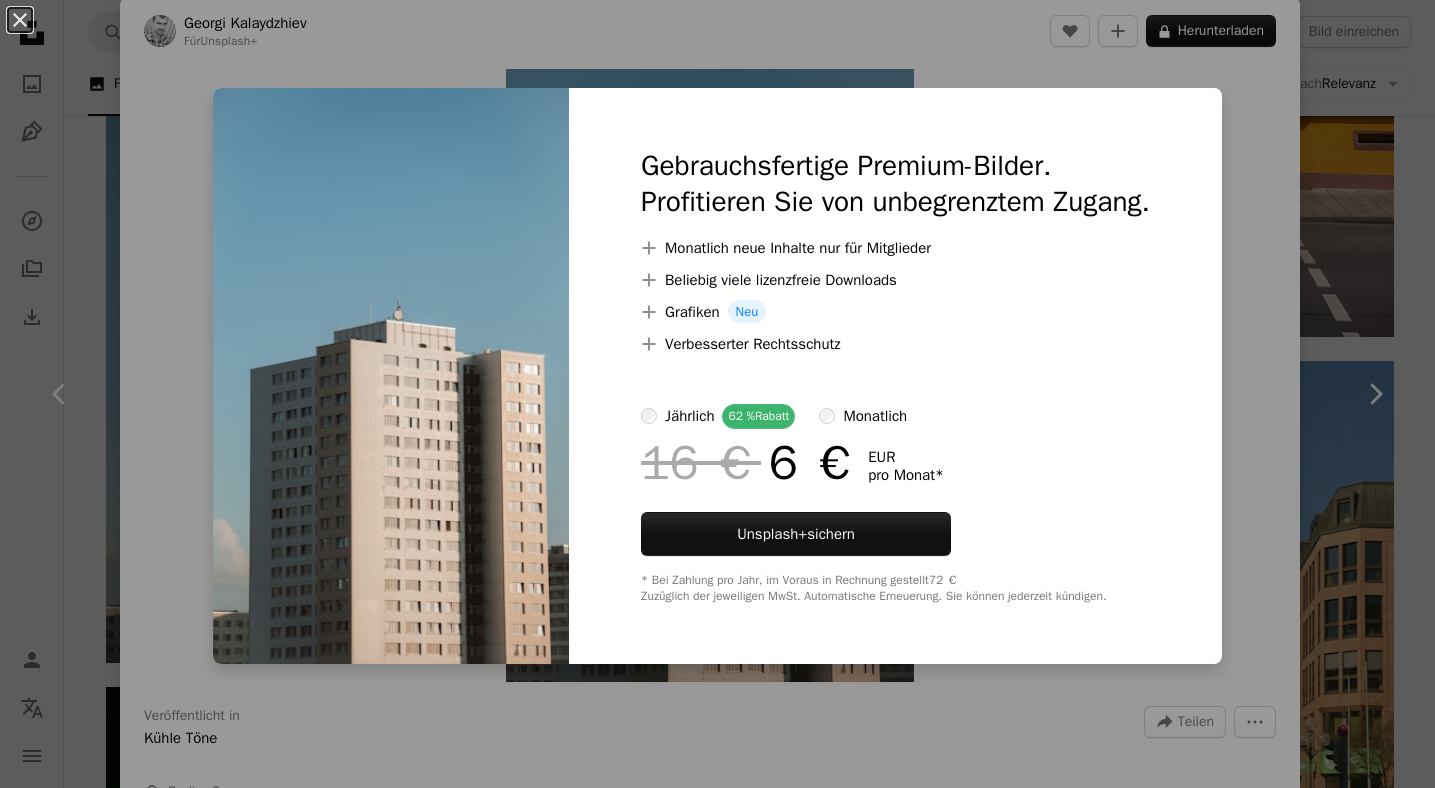 click on "An X shape Gebrauchsfertige Premium-Bilder. Profitieren Sie von unbegrenztem Zugang. A plus sign Monatlich neue Inhalte nur für Mitglieder A plus sign Beliebig viele lizenzfreie Downloads A plus sign Grafiken  Neu A plus sign Verbesserter Rechtsschutz jährlich 62 %  Rabatt monatlich 16 €   6 € EUR pro Monat * Unsplash+  sichern * Bei Zahlung pro Jahr, im Voraus in Rechnung gestellt  72 € Zuzüglich der jeweiligen MwSt. Automatische Erneuerung. Sie können jederzeit kündigen." at bounding box center (717, 394) 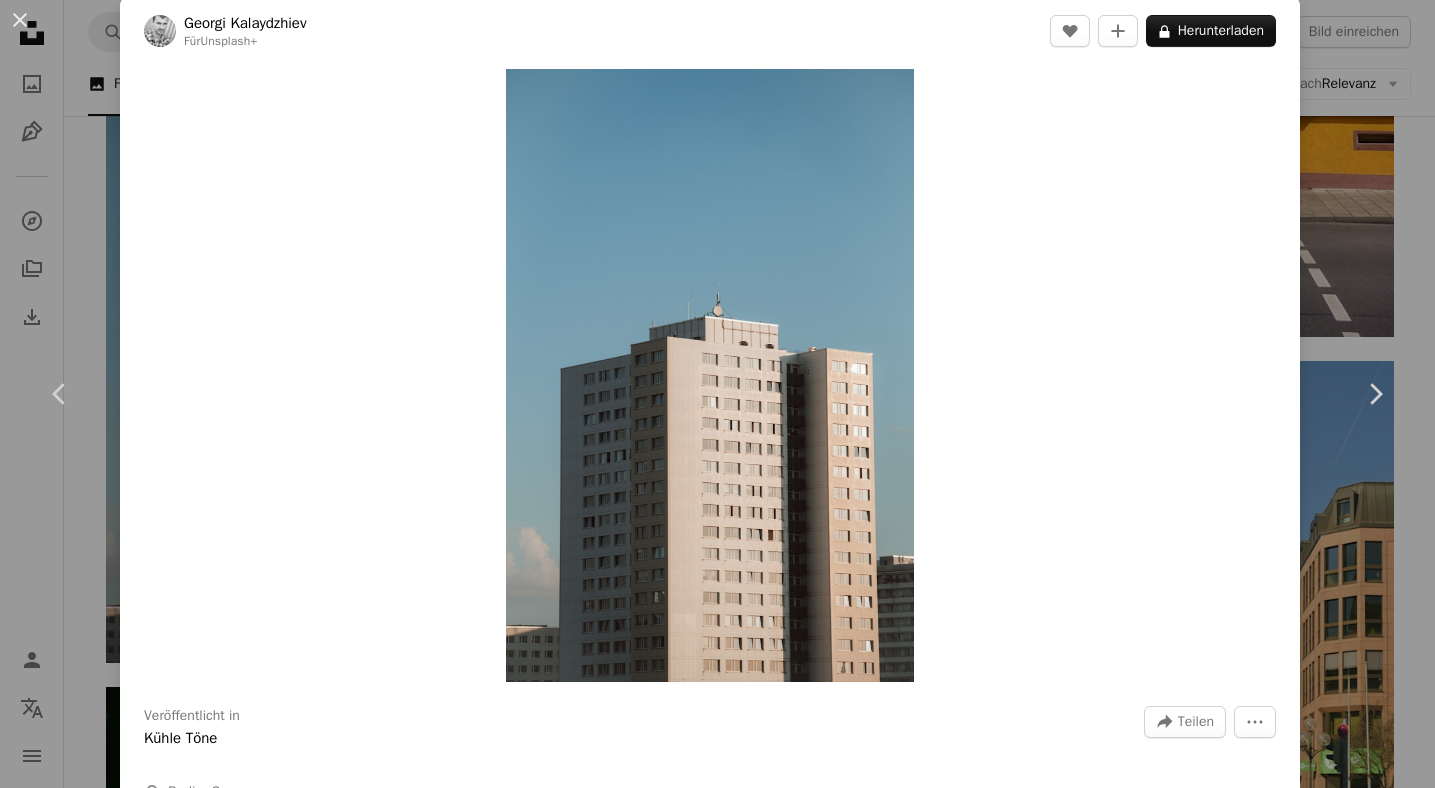 click on "[FIRST] [LAST] Für Unsplash+ A heart A plus sign A lock Herunterladen Zoom in Veröffentlicht in Kühle Töne A forward-right arrow Teilen More Actions A map marker [CITY], [COUNTRY] Calendar outlined Veröffentlicht am 6. März 2023 Safety Lizenziert unter der Unsplash Lizenz Gebäude Stadt Architektur Sonnenuntergang Sommer Straße städtisch Deutschland Berlin Straßenfotografie Stadt Wolkenkratzer Wohnhaus Gehäuse Hochhaus hohes Gebäude Äußeres Wohngebäude Hintergrundmotive Aus dieser Serie Chevron right Plus sign for Unsplash+ Plus sign for Unsplash+ Plus sign for Unsplash+ Plus sign for Unsplash+ Plus sign for Unsplash+ Plus sign for Unsplash+ Plus sign for Unsplash+ Plus sign for Unsplash+ Plus sign for Unsplash+ Plus sign for Unsplash+ Ähnliche Bilder Plus sign for Unsplash+ A heart A plus sign Curated Lifestyle Für Unsplash+ A lock Herunterladen Plus sign for Unsplash+ A heart A plus sign [FIRST] [LAST] Für Unsplash+ A lock Herunterladen" at bounding box center (717, 394) 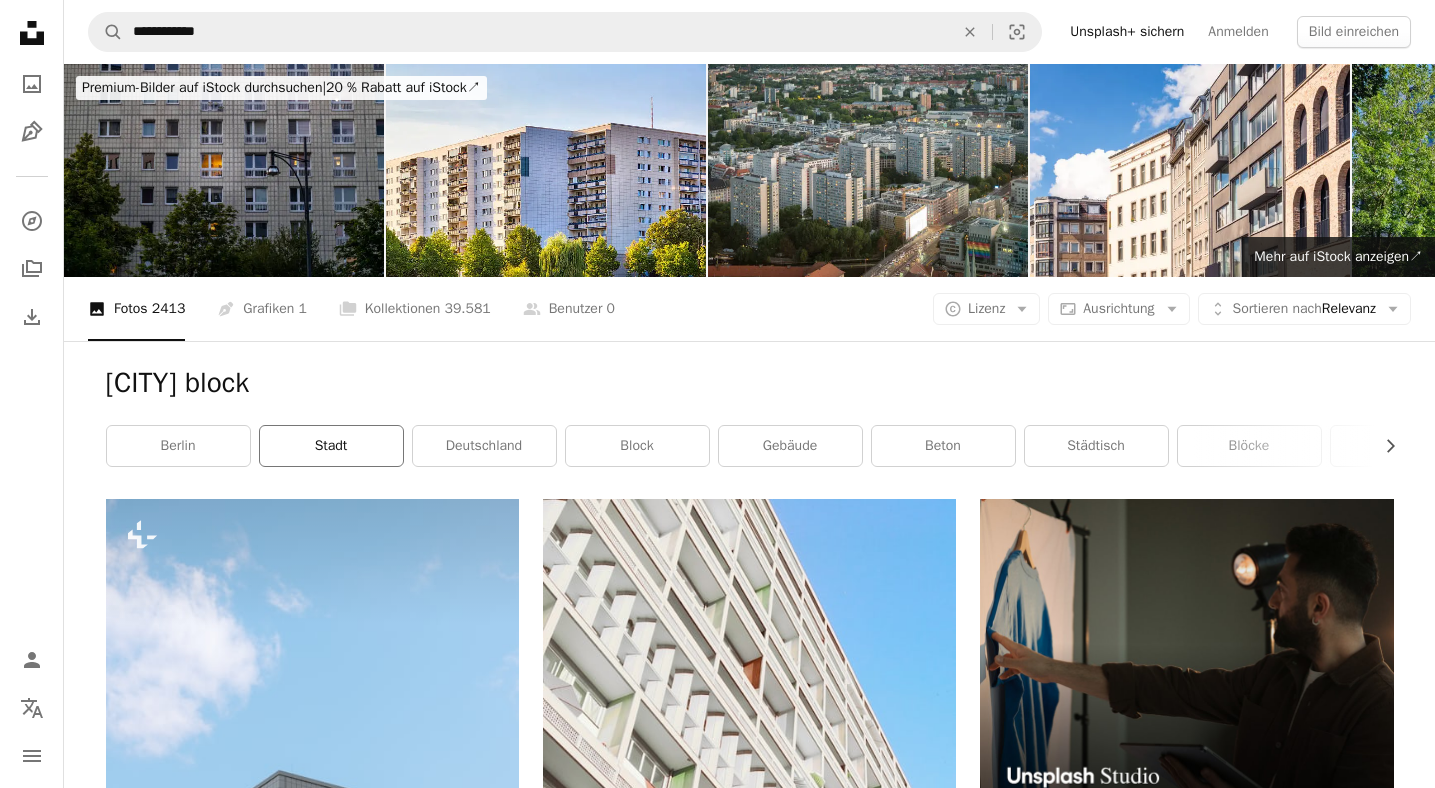 scroll, scrollTop: 0, scrollLeft: 0, axis: both 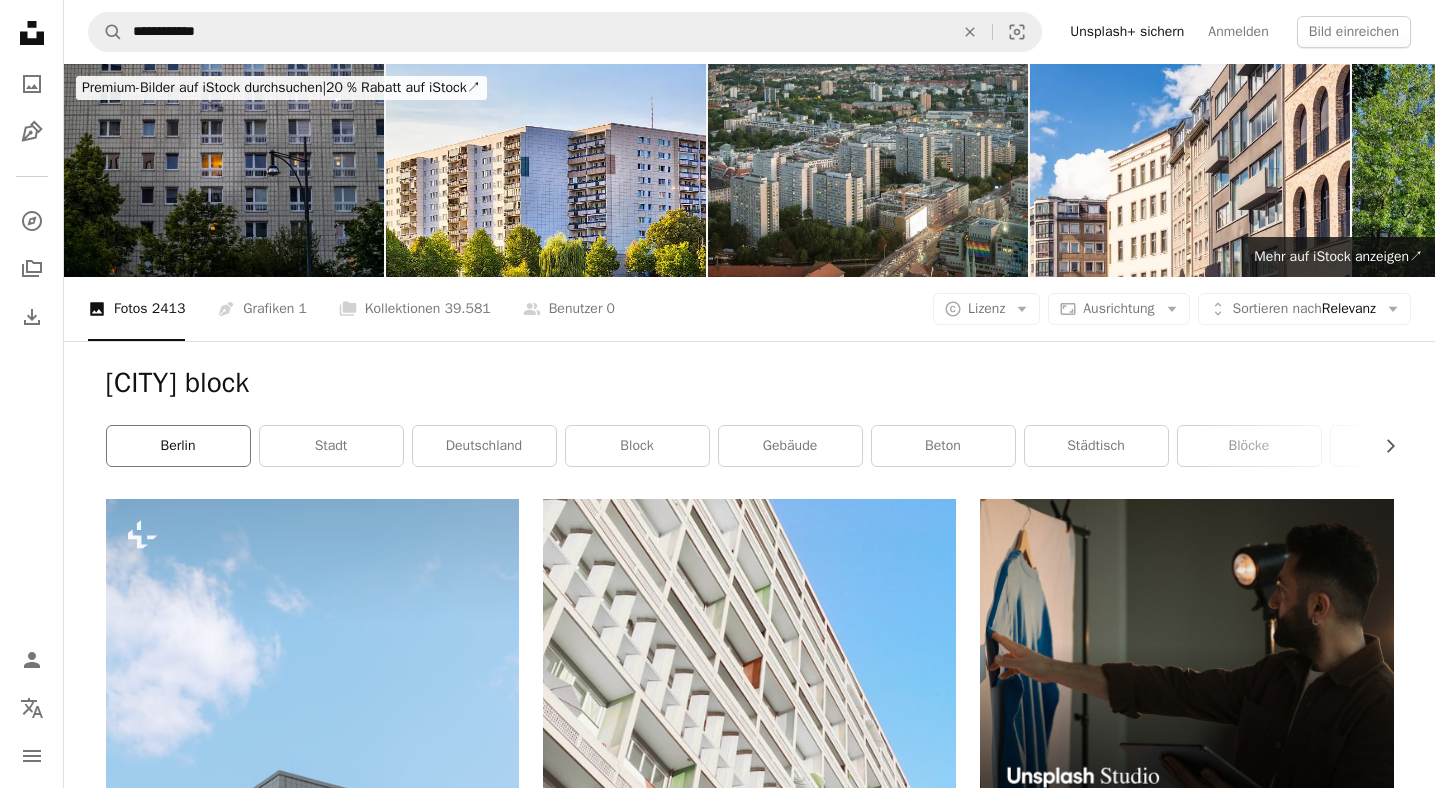 click on "Berlin" at bounding box center (178, 446) 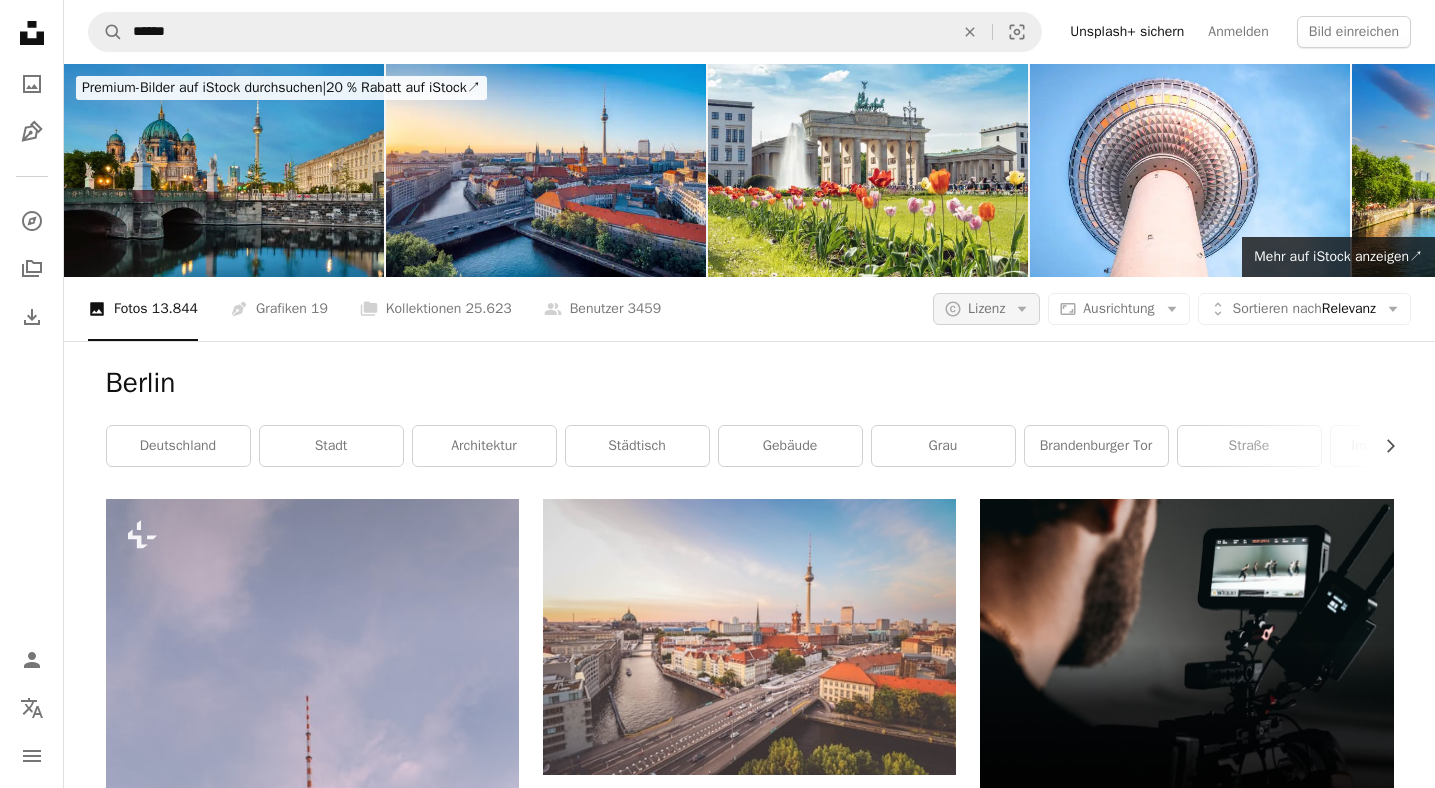 click on "A copyright icon © Lizenz Arrow down" at bounding box center (986, 309) 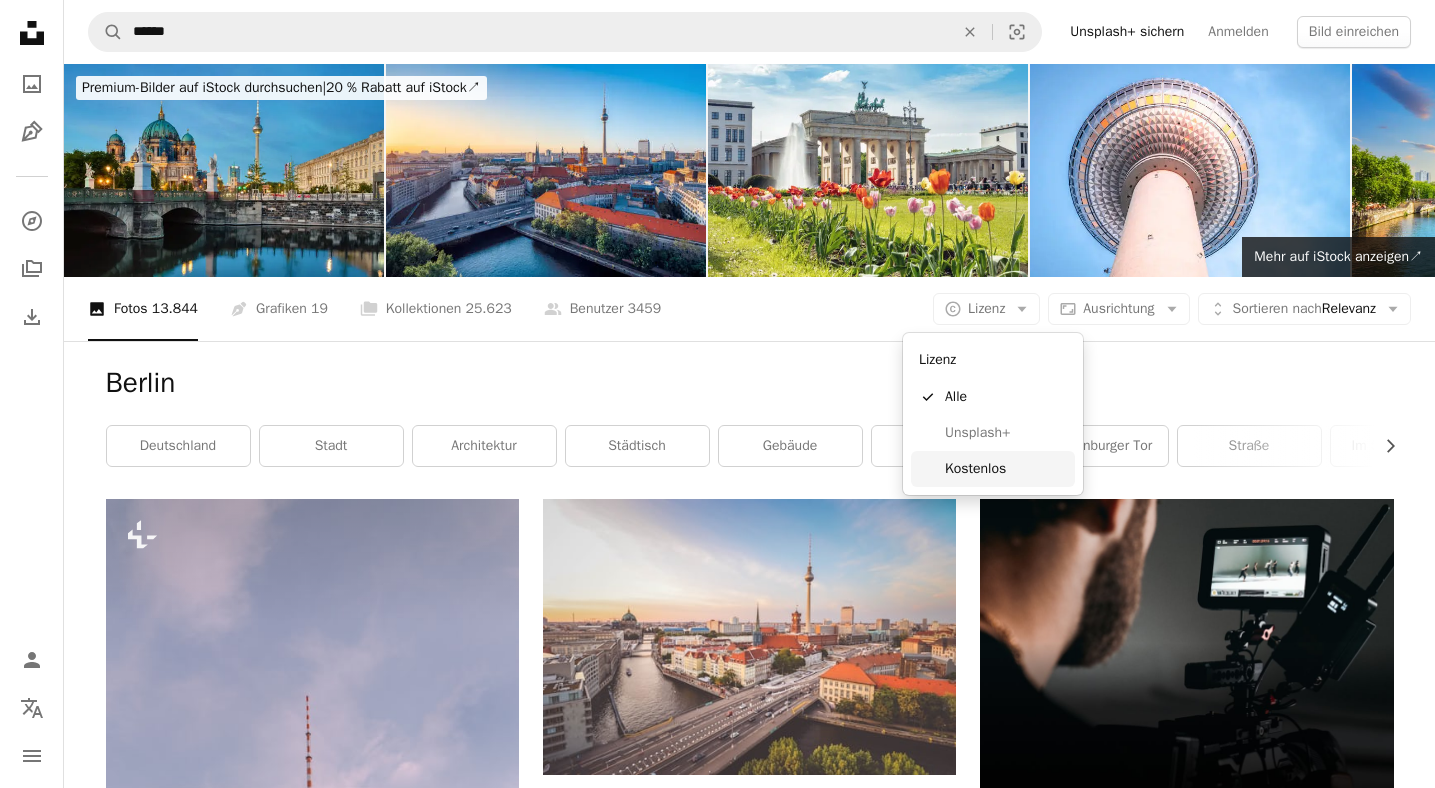click on "Kostenlos" at bounding box center [993, 469] 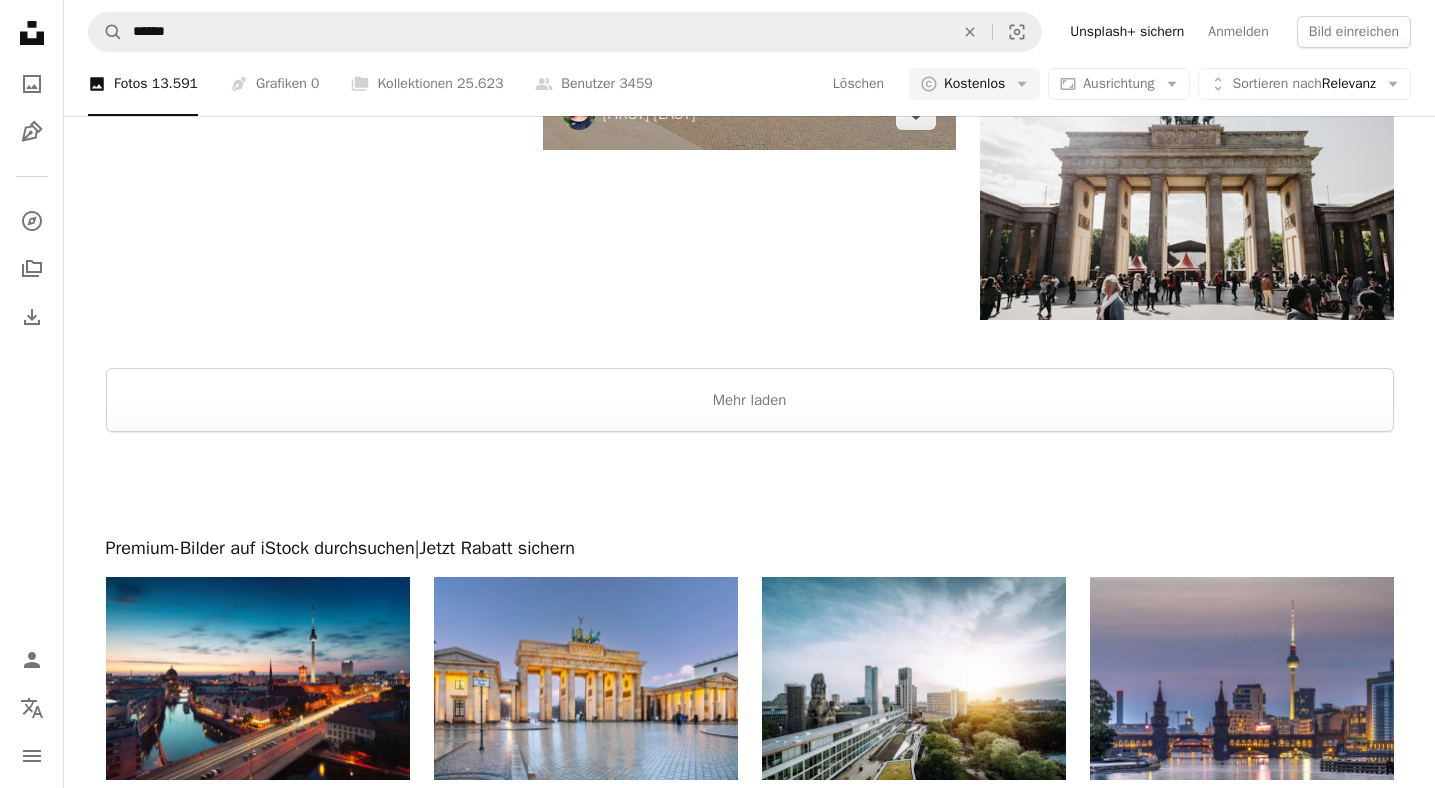 scroll, scrollTop: 3449, scrollLeft: 0, axis: vertical 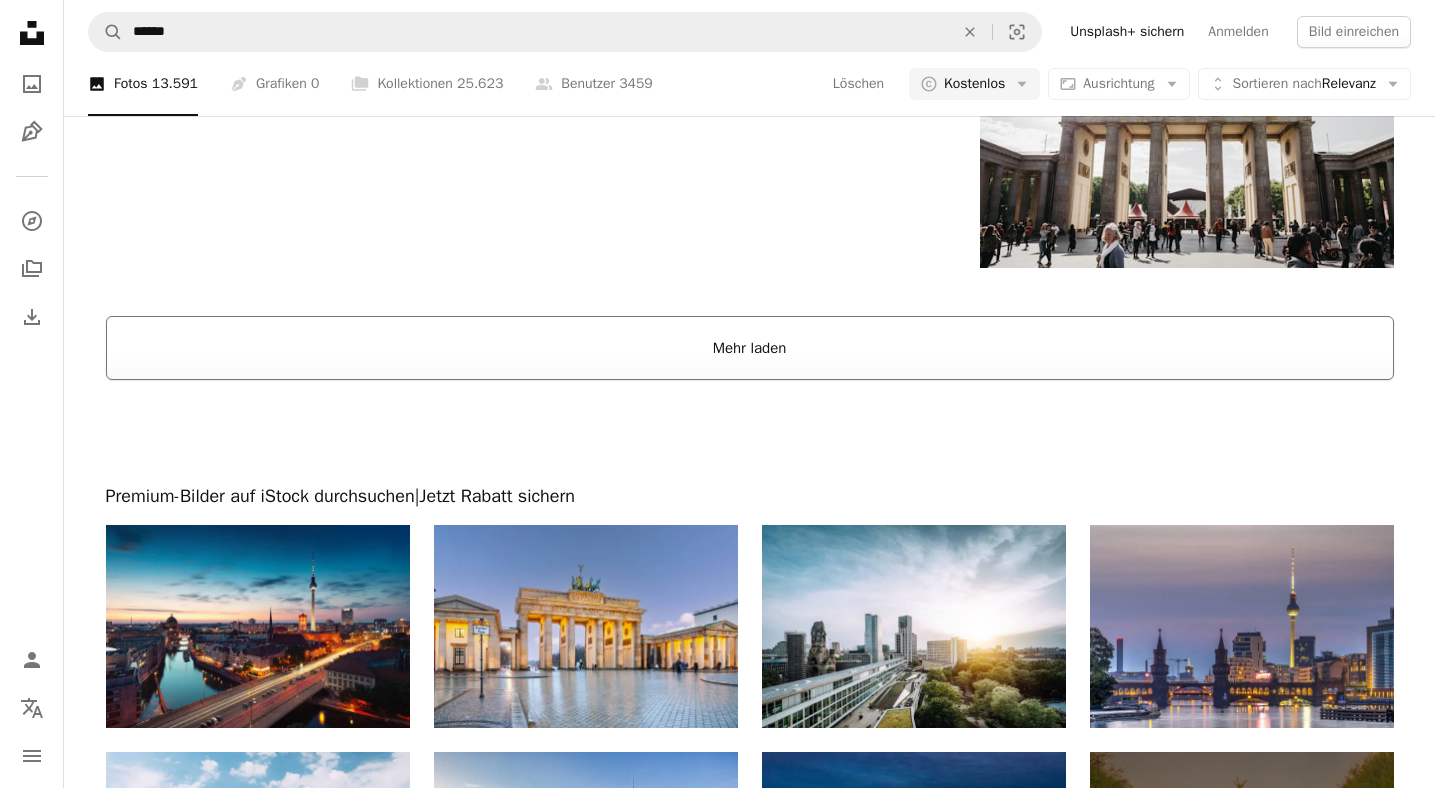 click on "Mehr laden" at bounding box center [750, 348] 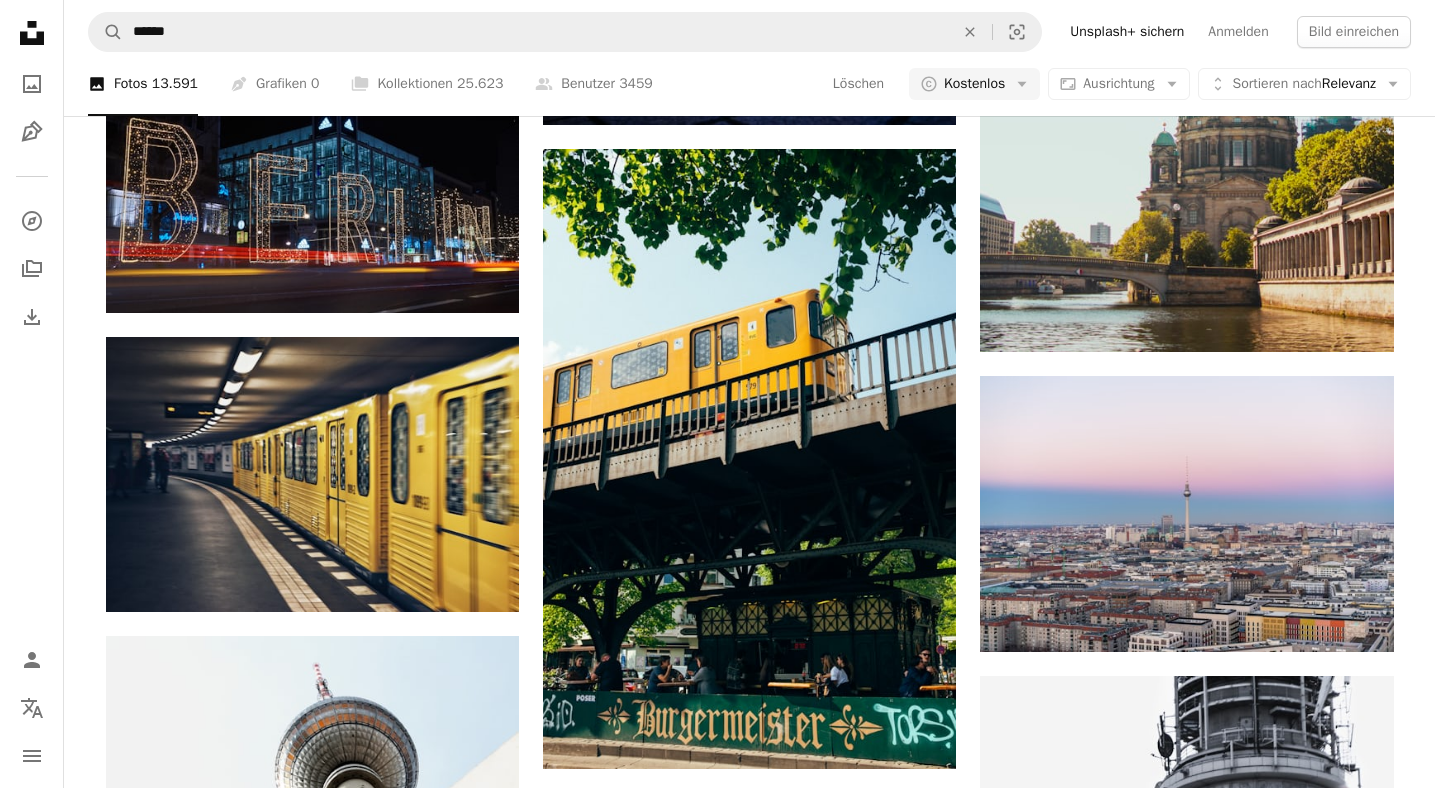 scroll, scrollTop: 1189, scrollLeft: 0, axis: vertical 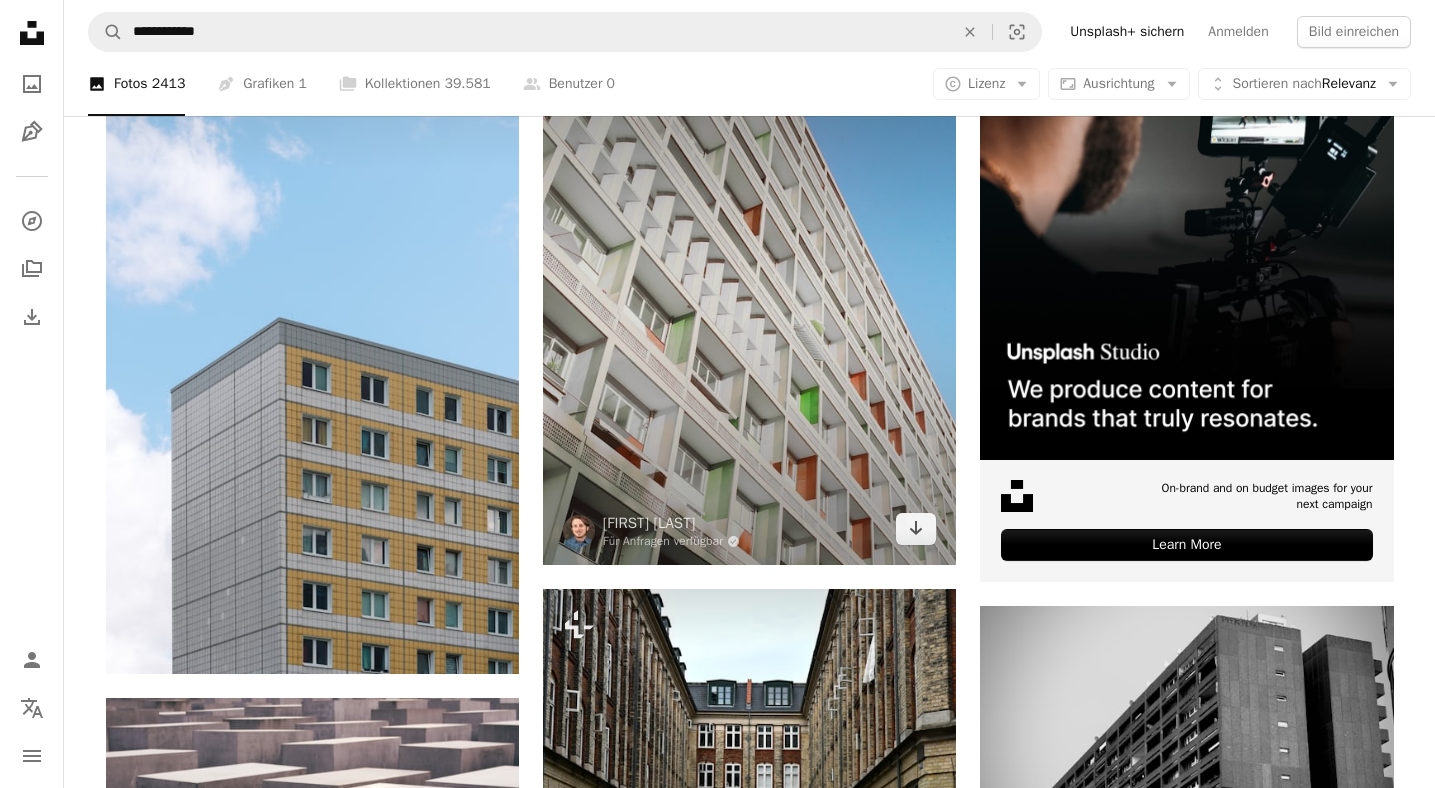 click at bounding box center (749, 305) 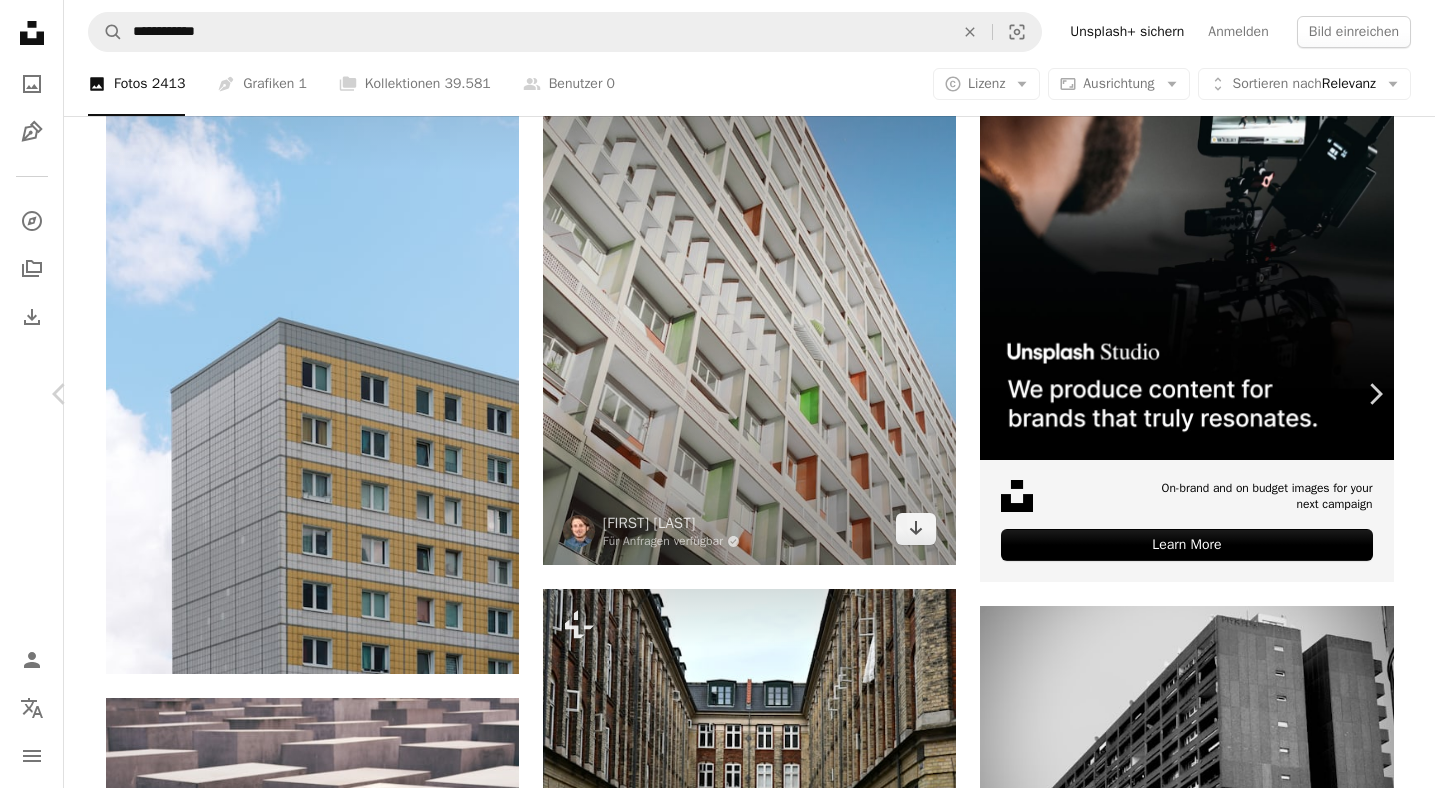 scroll, scrollTop: 292, scrollLeft: 0, axis: vertical 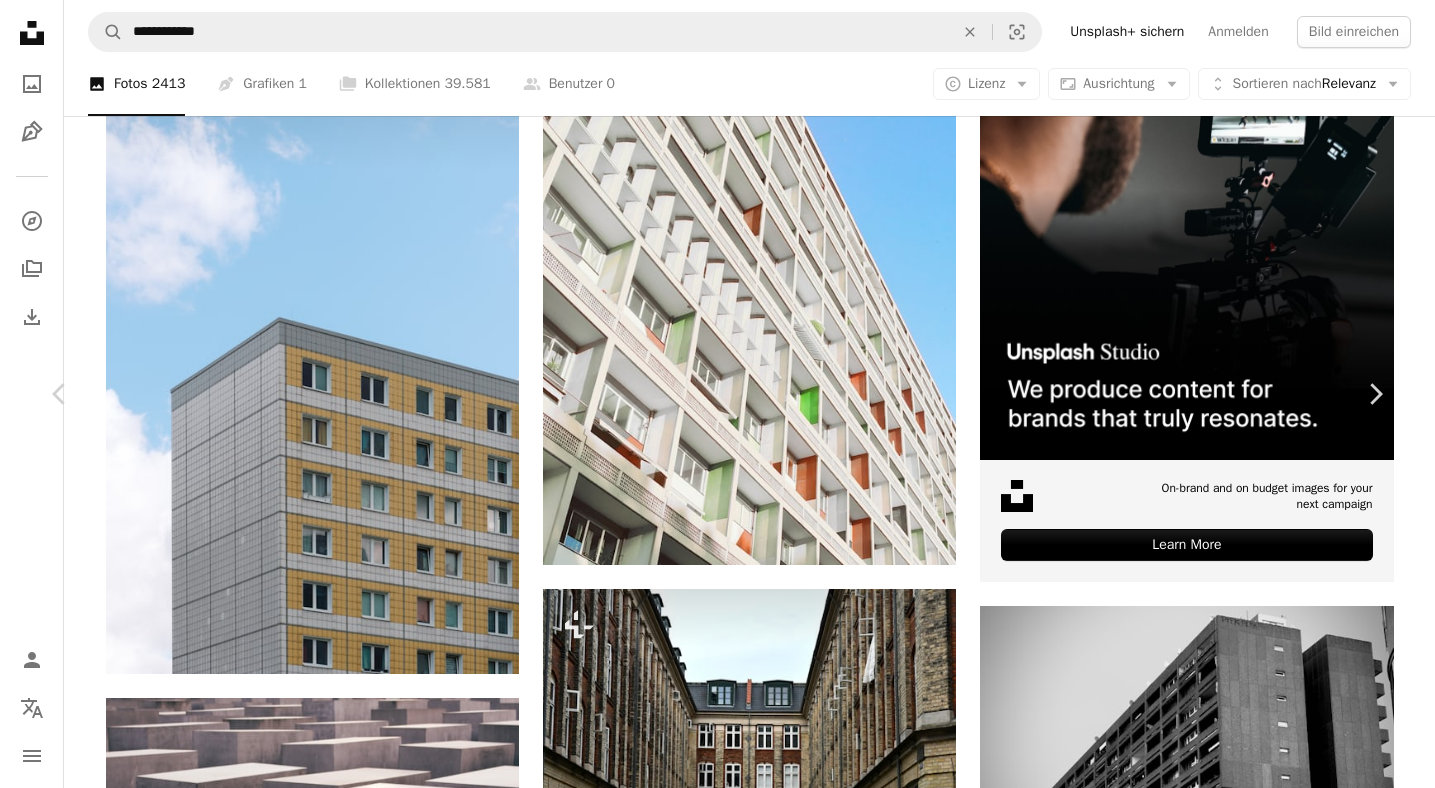 click on "[STREET] [NUMBER], [POSTAL_CODE] [CITY], [COUNTRY], [CITY]" at bounding box center [717, 8477] 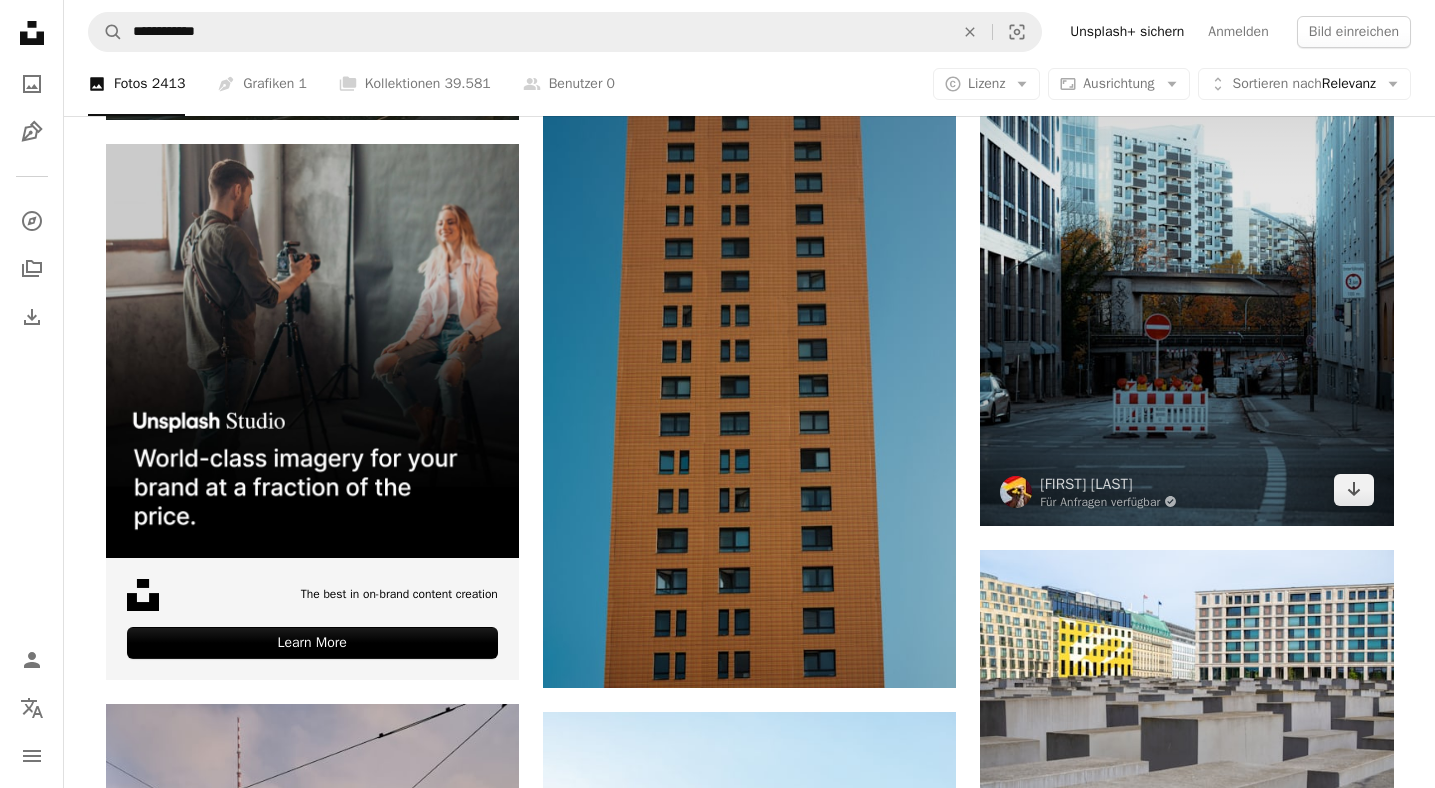 scroll, scrollTop: 5383, scrollLeft: 0, axis: vertical 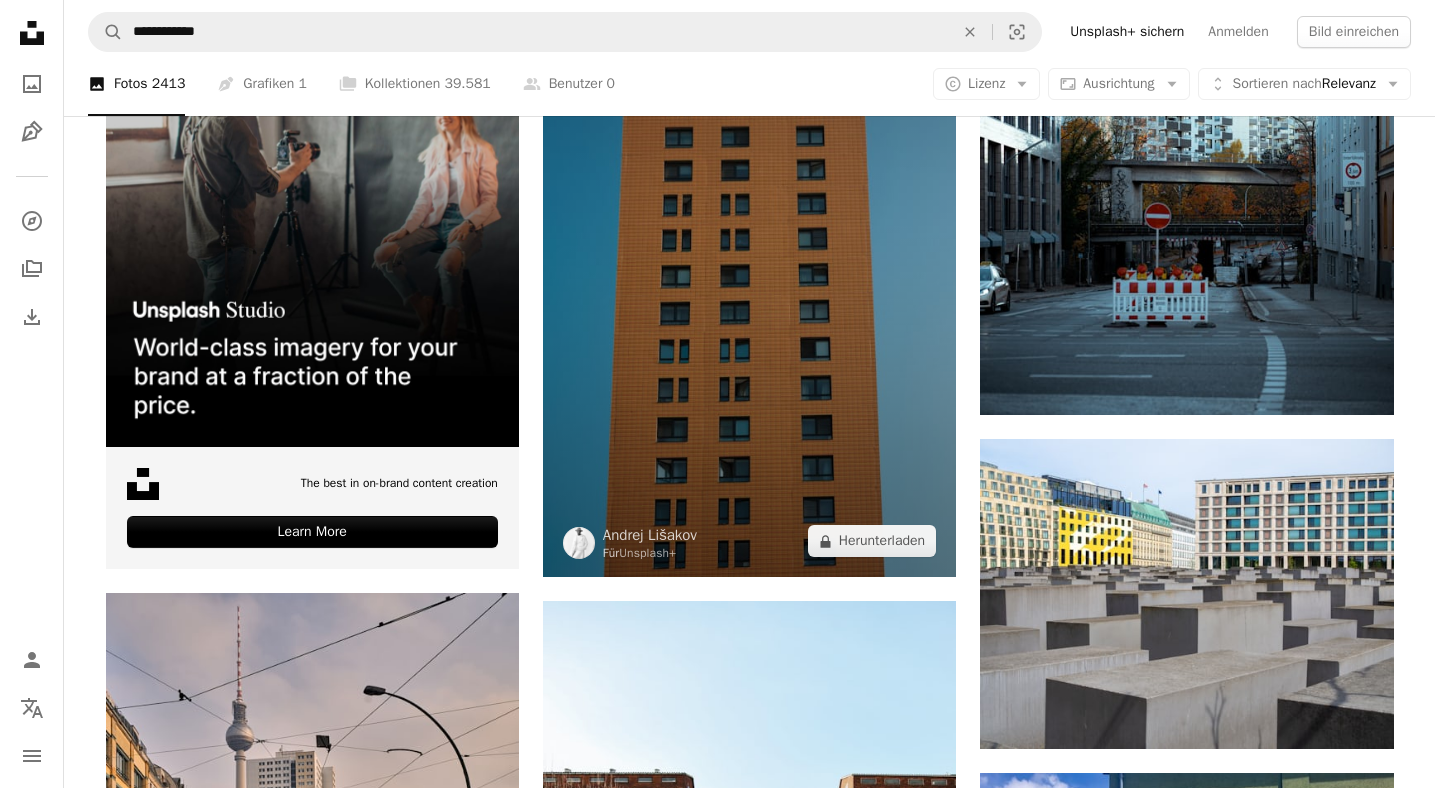 click at bounding box center (749, 209) 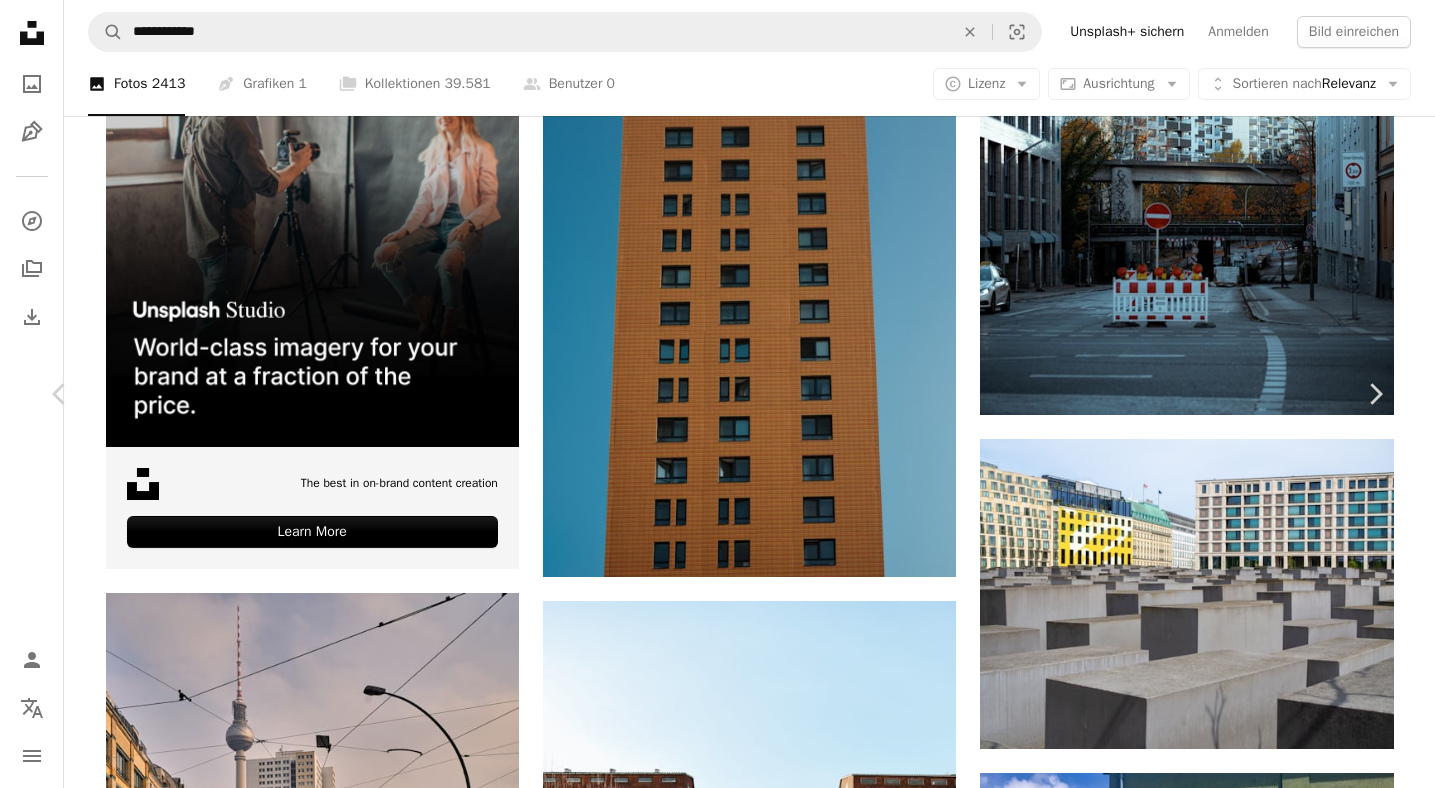 scroll, scrollTop: 370, scrollLeft: 0, axis: vertical 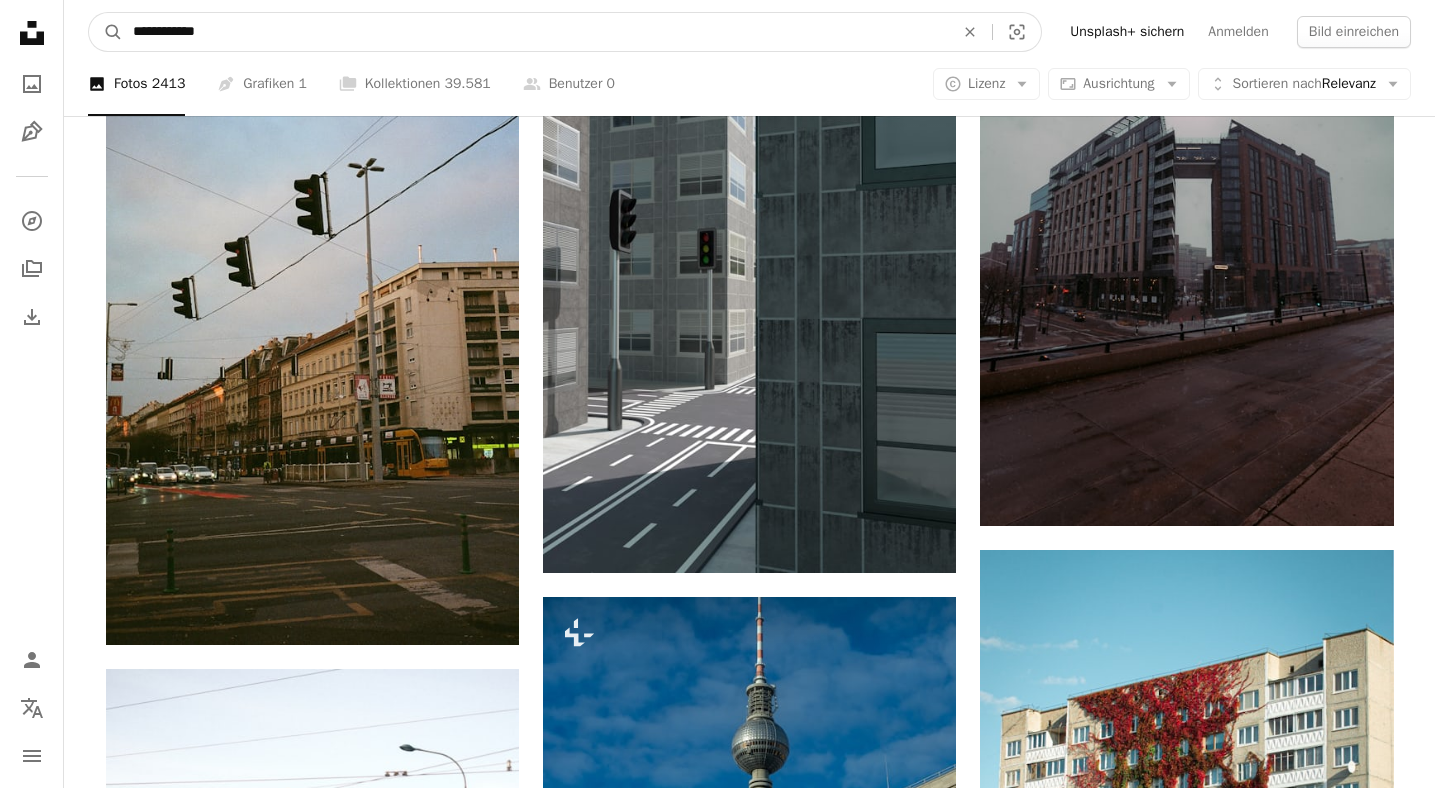 drag, startPoint x: 300, startPoint y: 41, endPoint x: 76, endPoint y: 2, distance: 227.36974 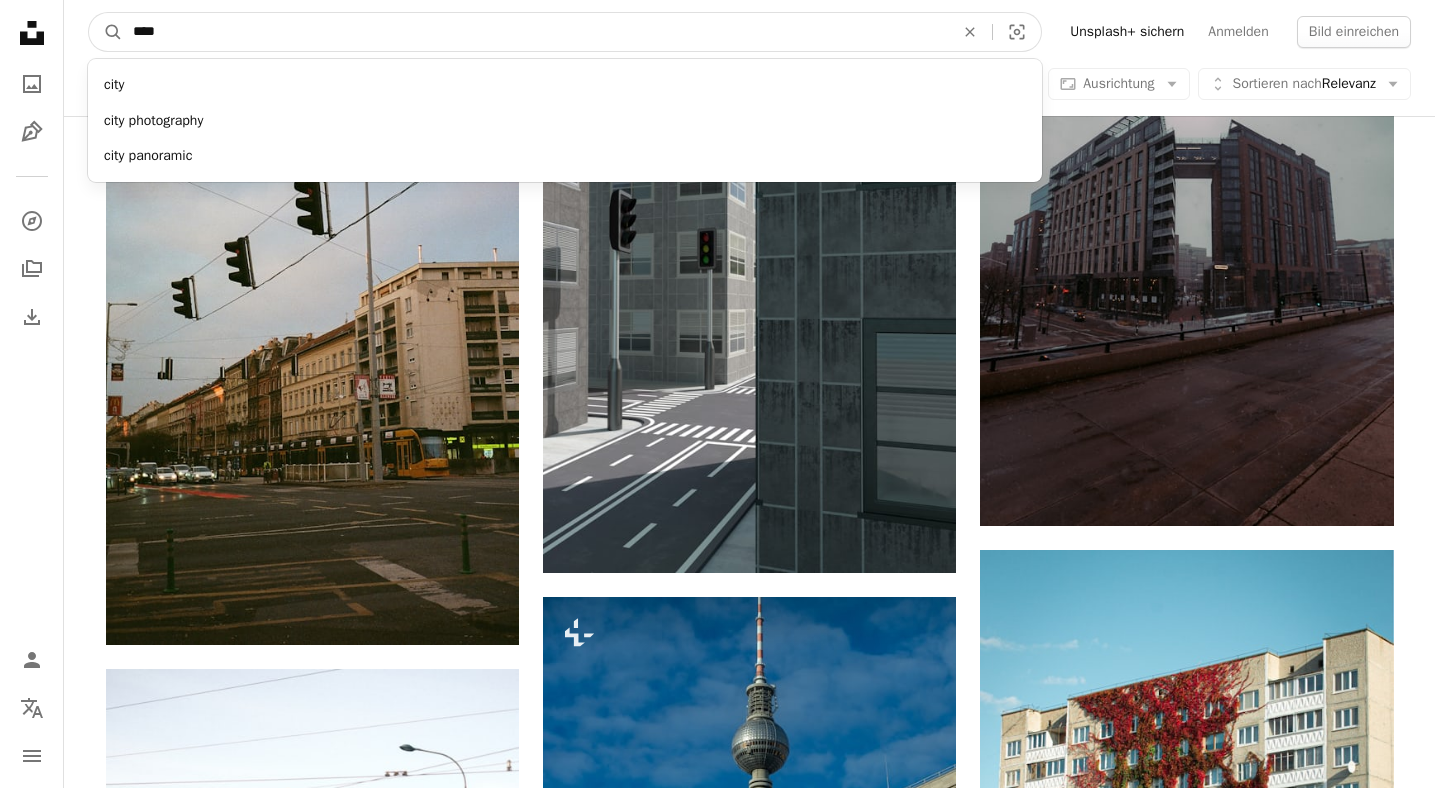 type on "****" 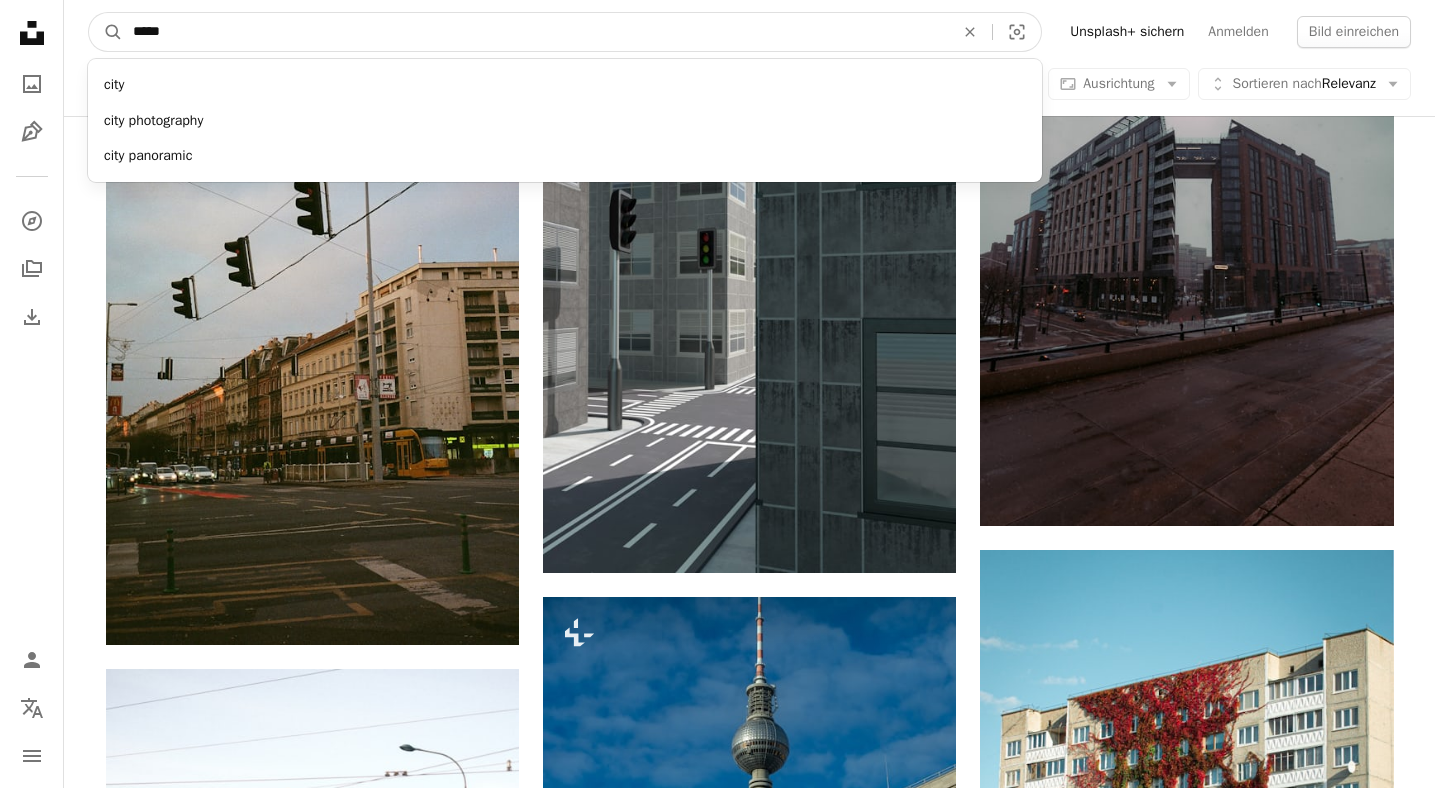click on "A magnifying glass" at bounding box center [106, 32] 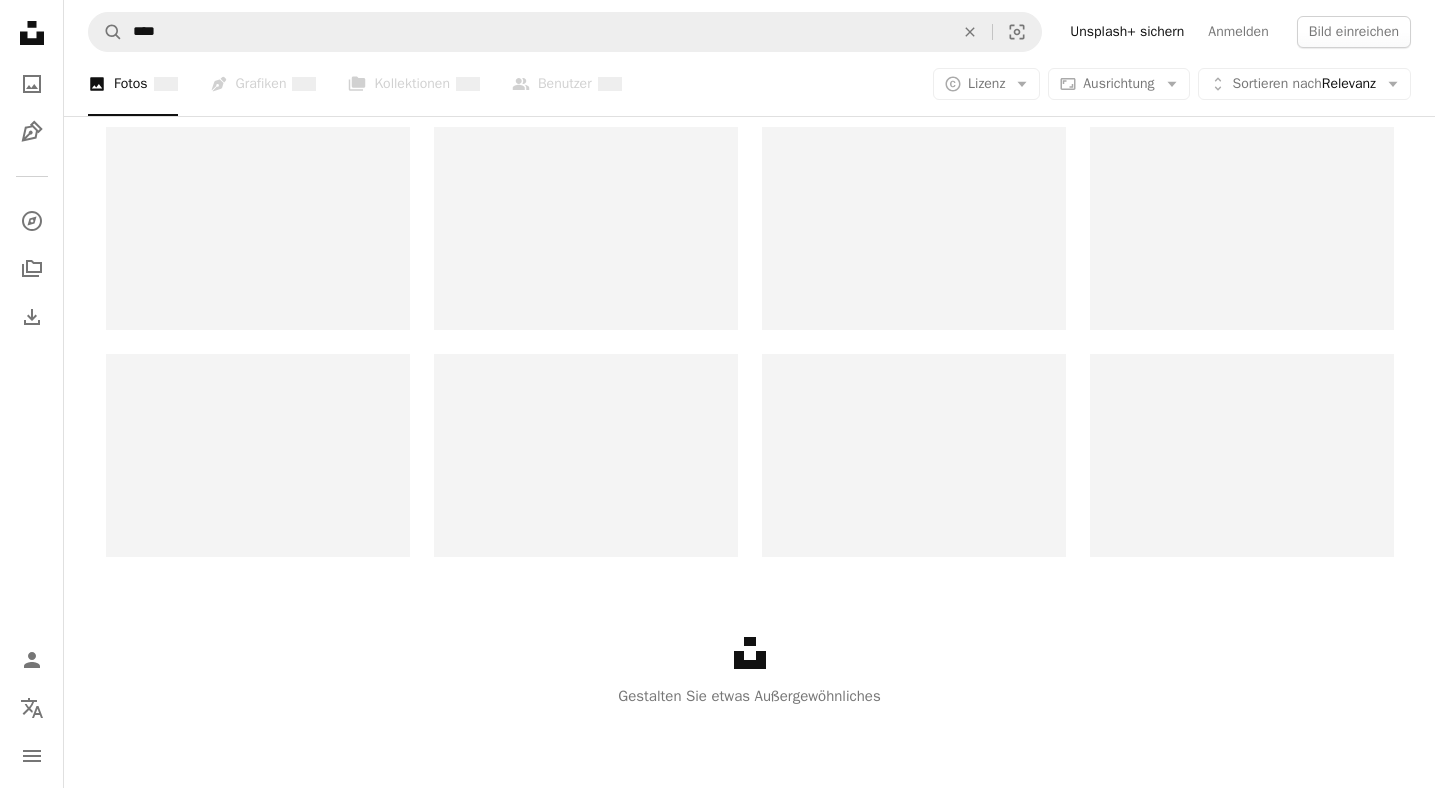 scroll, scrollTop: 0, scrollLeft: 0, axis: both 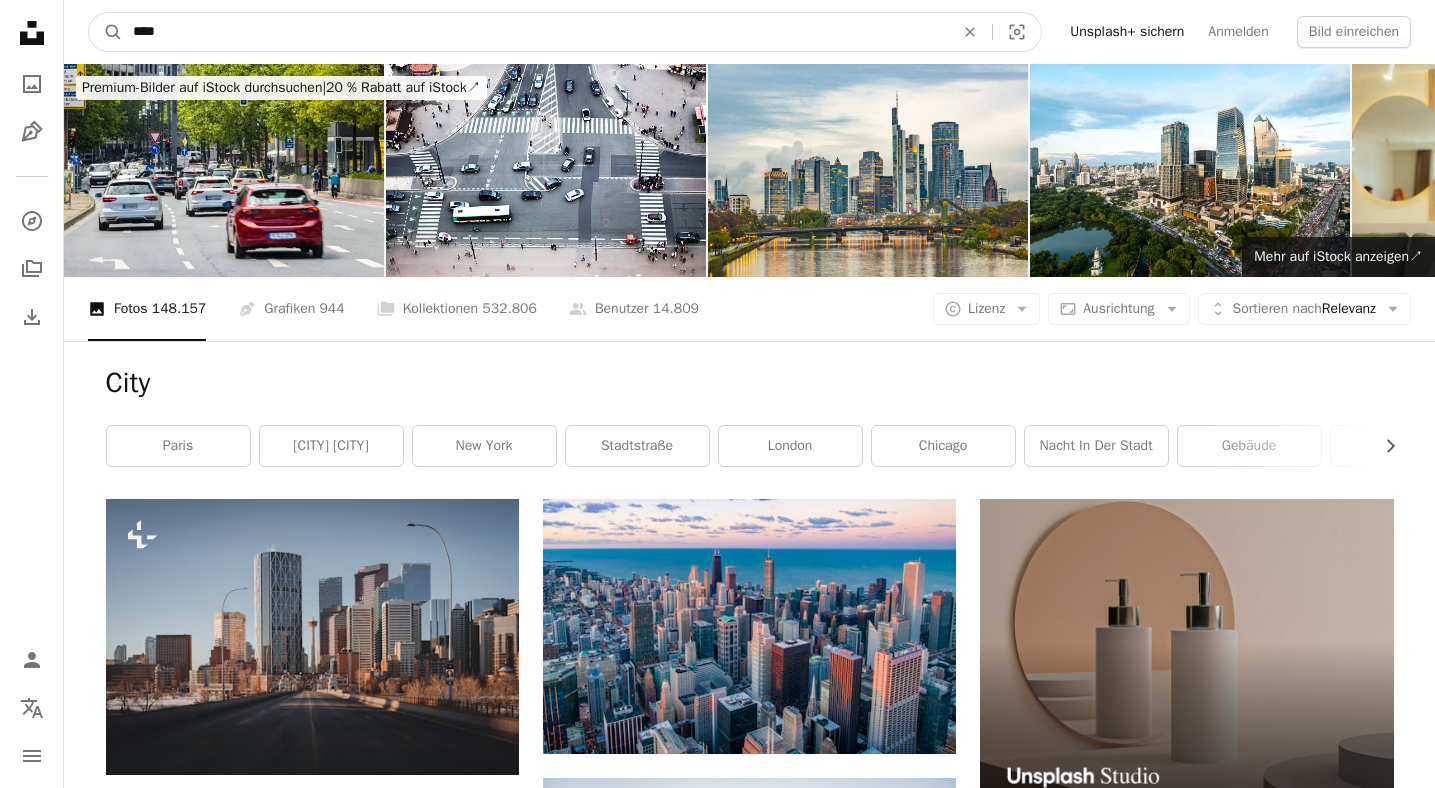 click on "****" at bounding box center (535, 32) 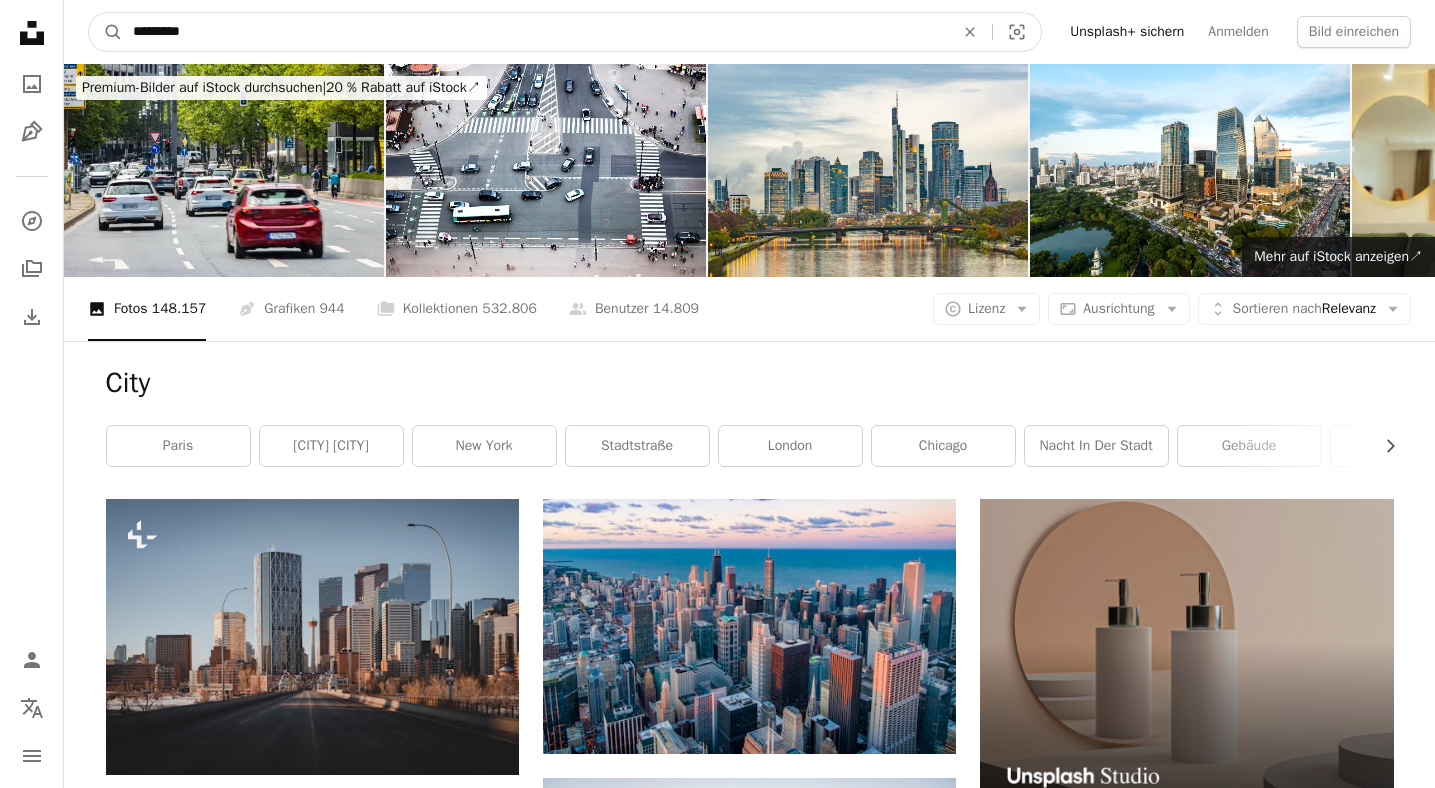 type on "**********" 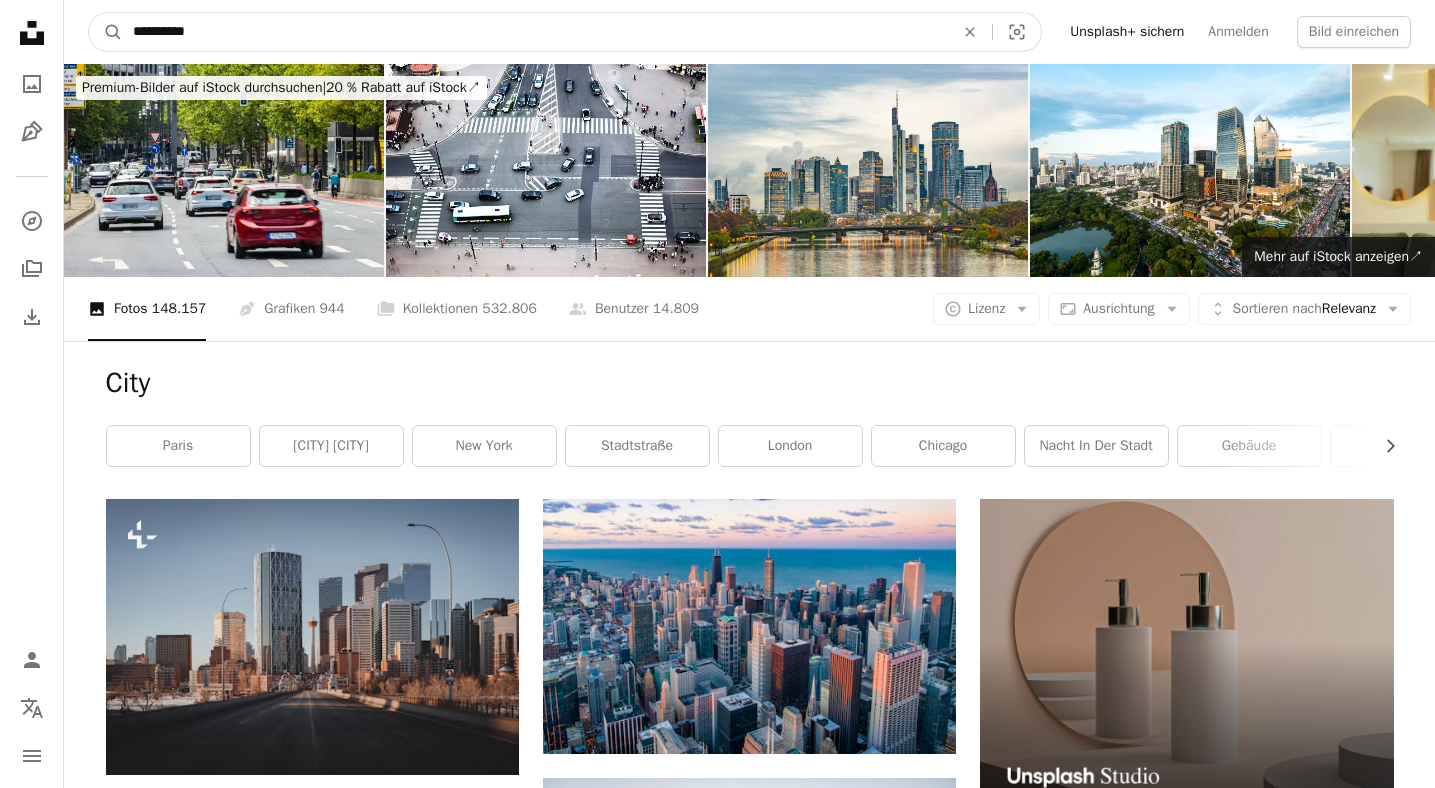 click on "A magnifying glass" at bounding box center [106, 32] 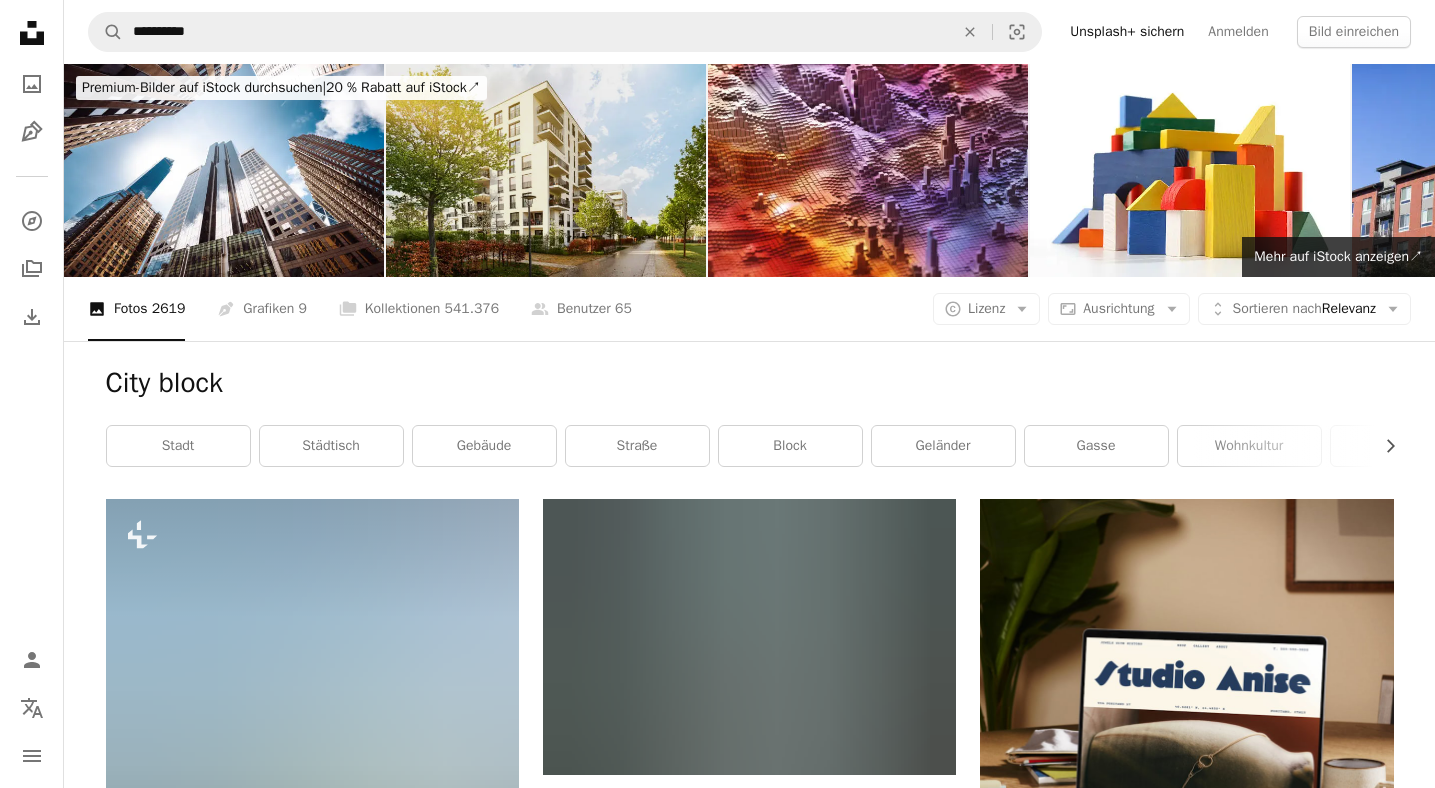 scroll, scrollTop: 4, scrollLeft: 0, axis: vertical 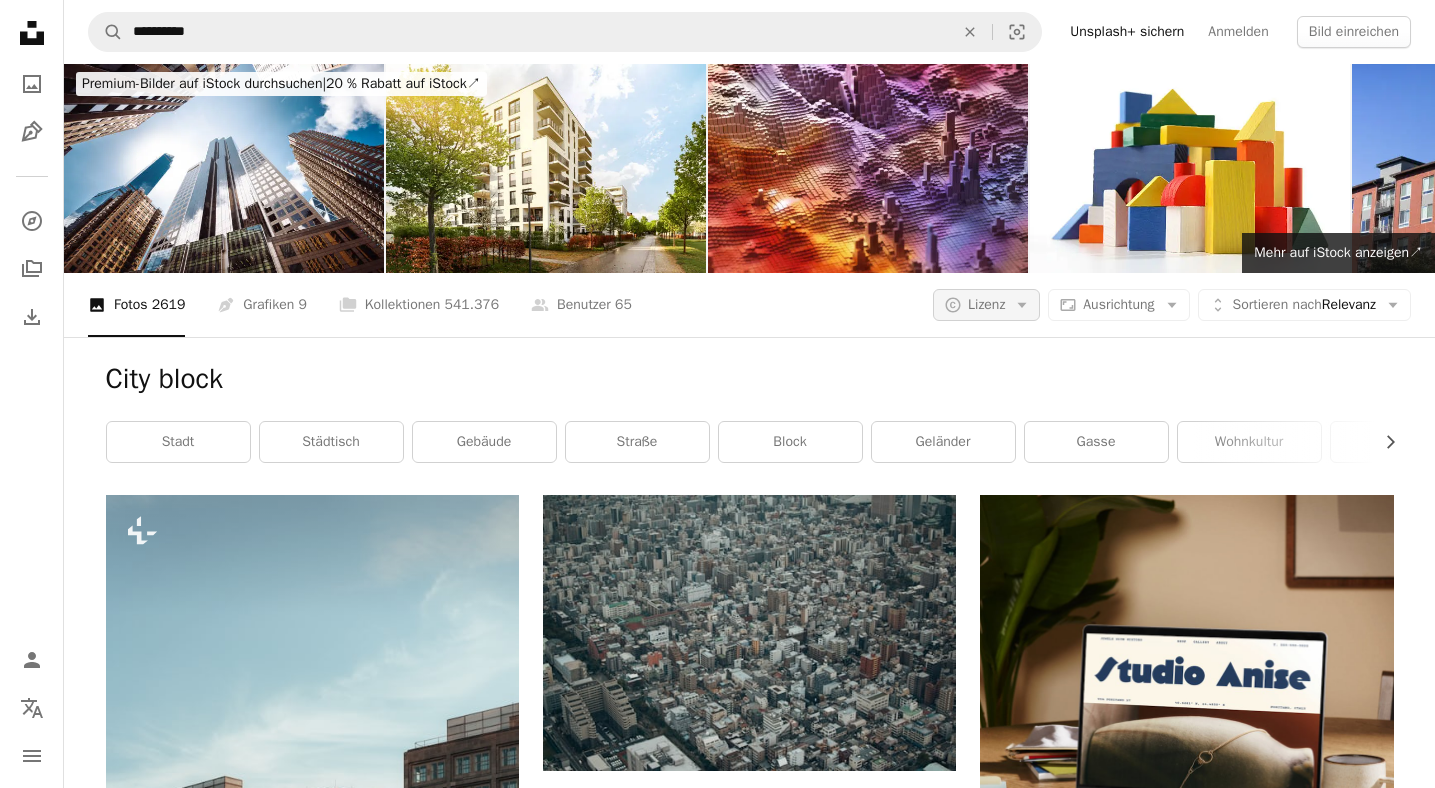 click on "A copyright icon © Lizenz Arrow down" at bounding box center [986, 305] 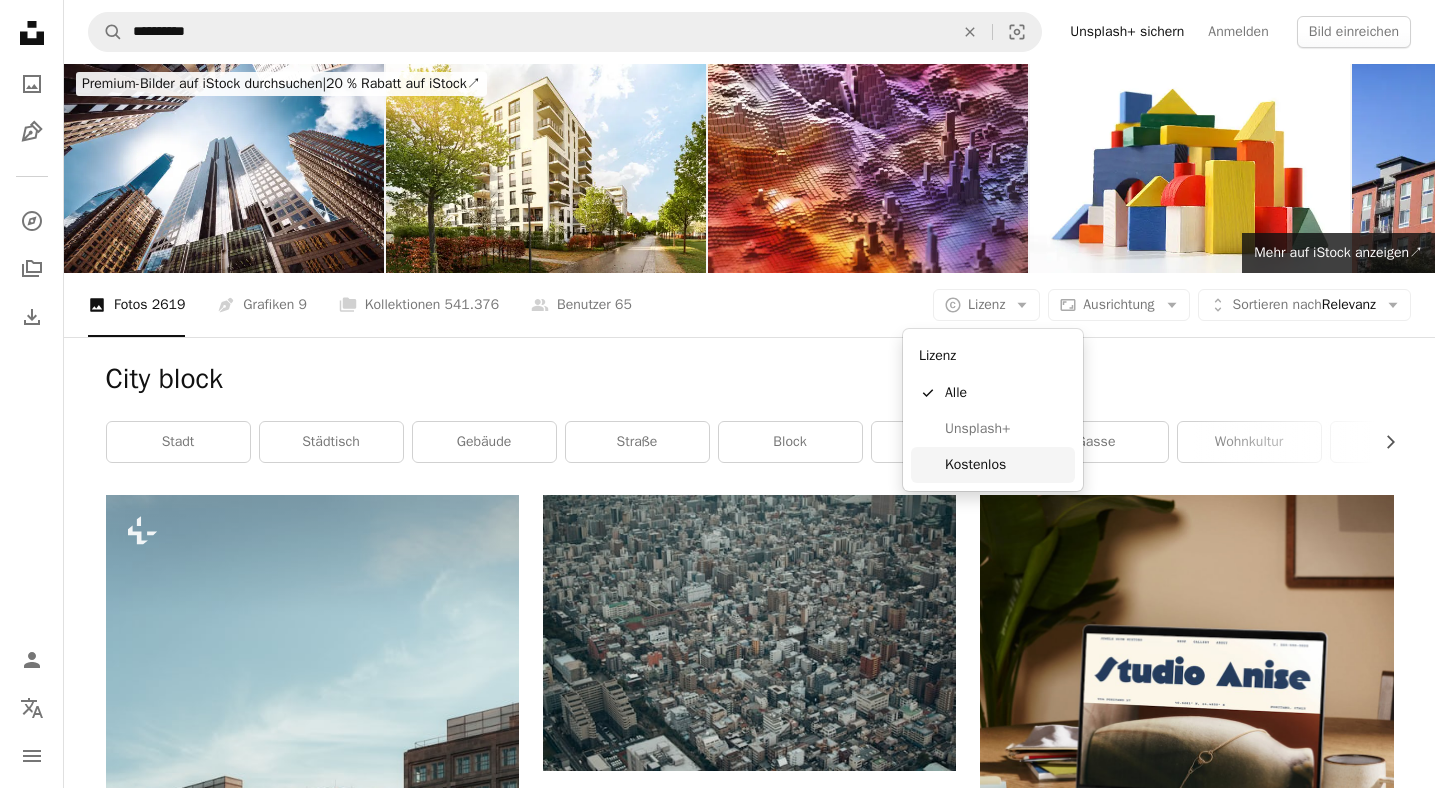 click on "Kostenlos" at bounding box center [993, 465] 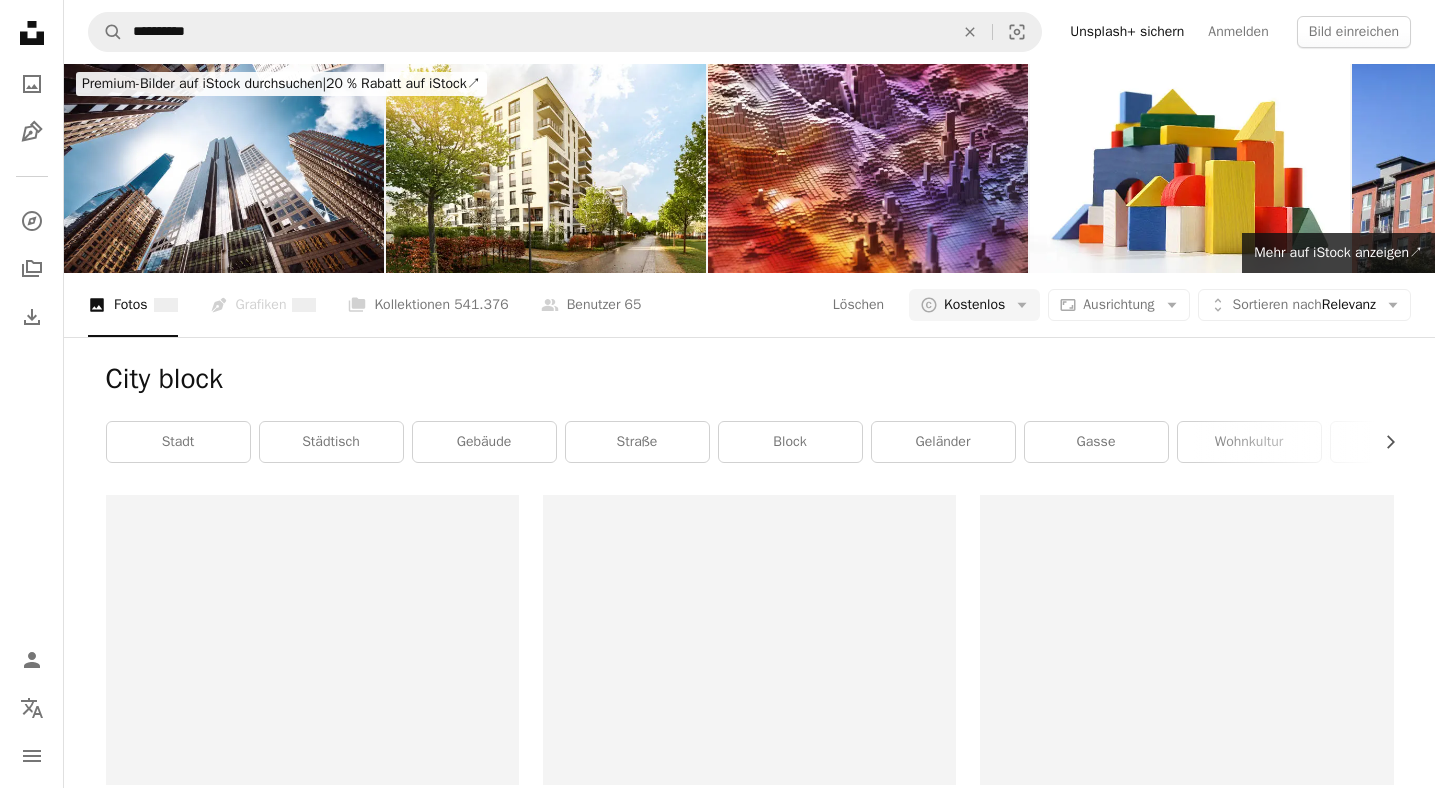 scroll, scrollTop: 0, scrollLeft: 0, axis: both 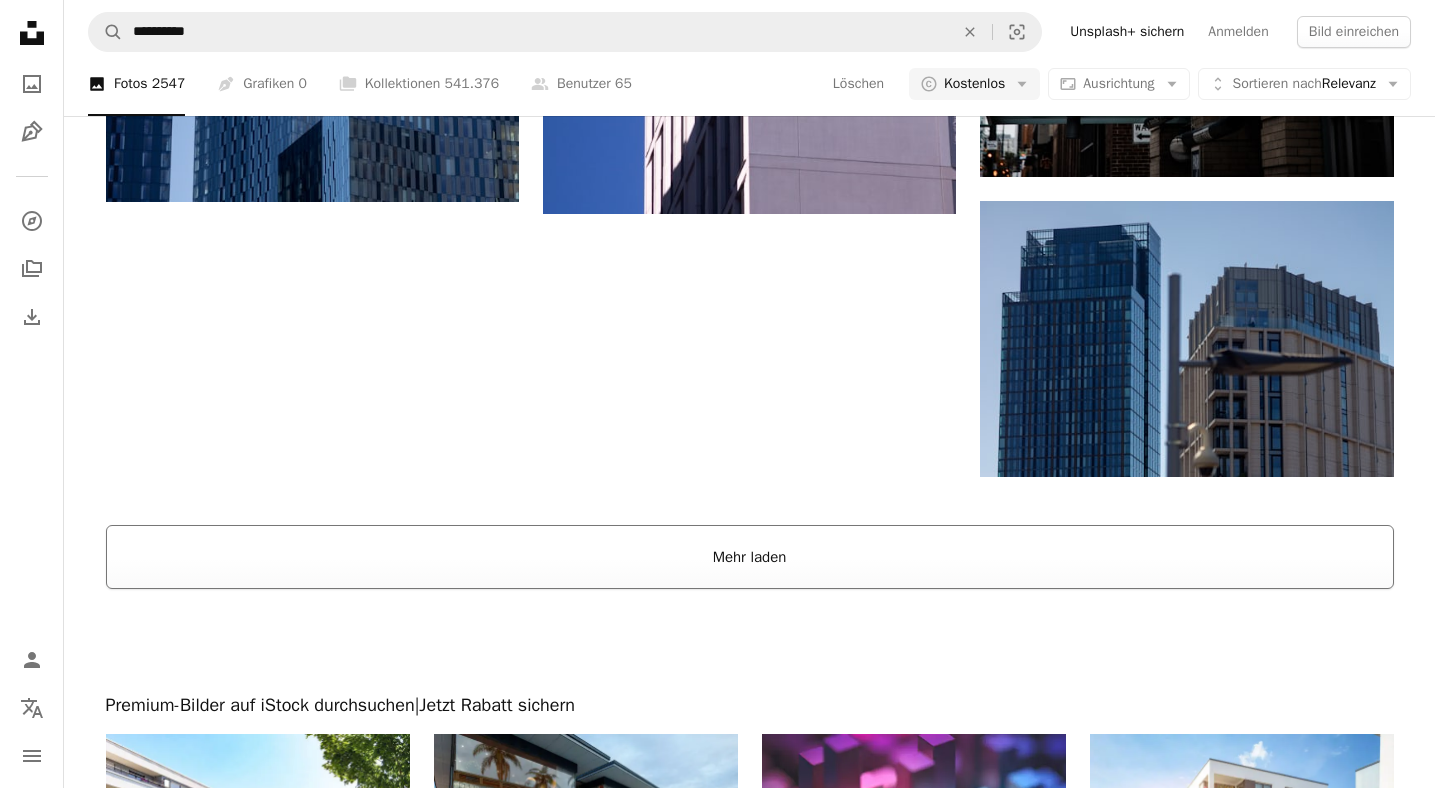 click on "Mehr laden" at bounding box center [750, 557] 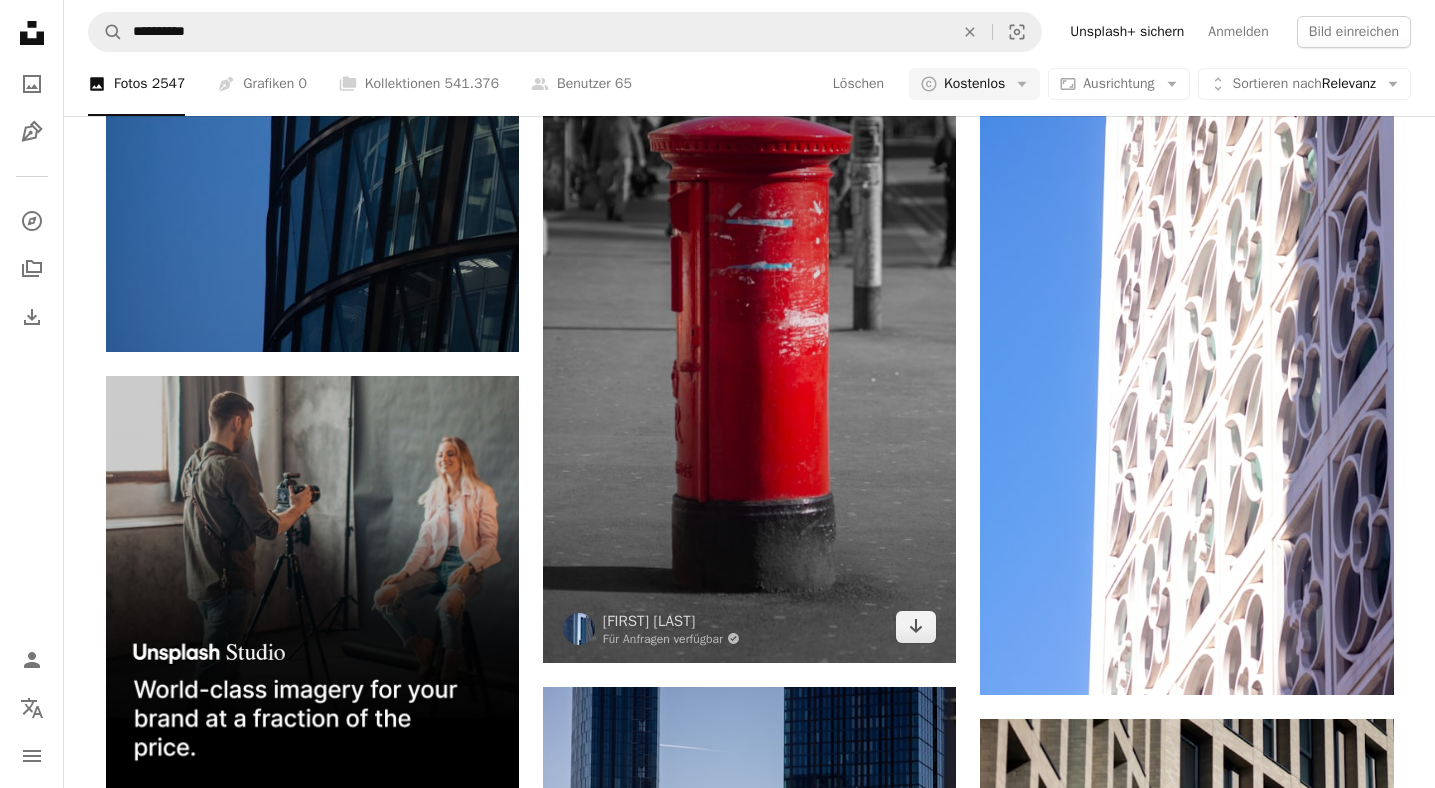 scroll, scrollTop: 4948, scrollLeft: 0, axis: vertical 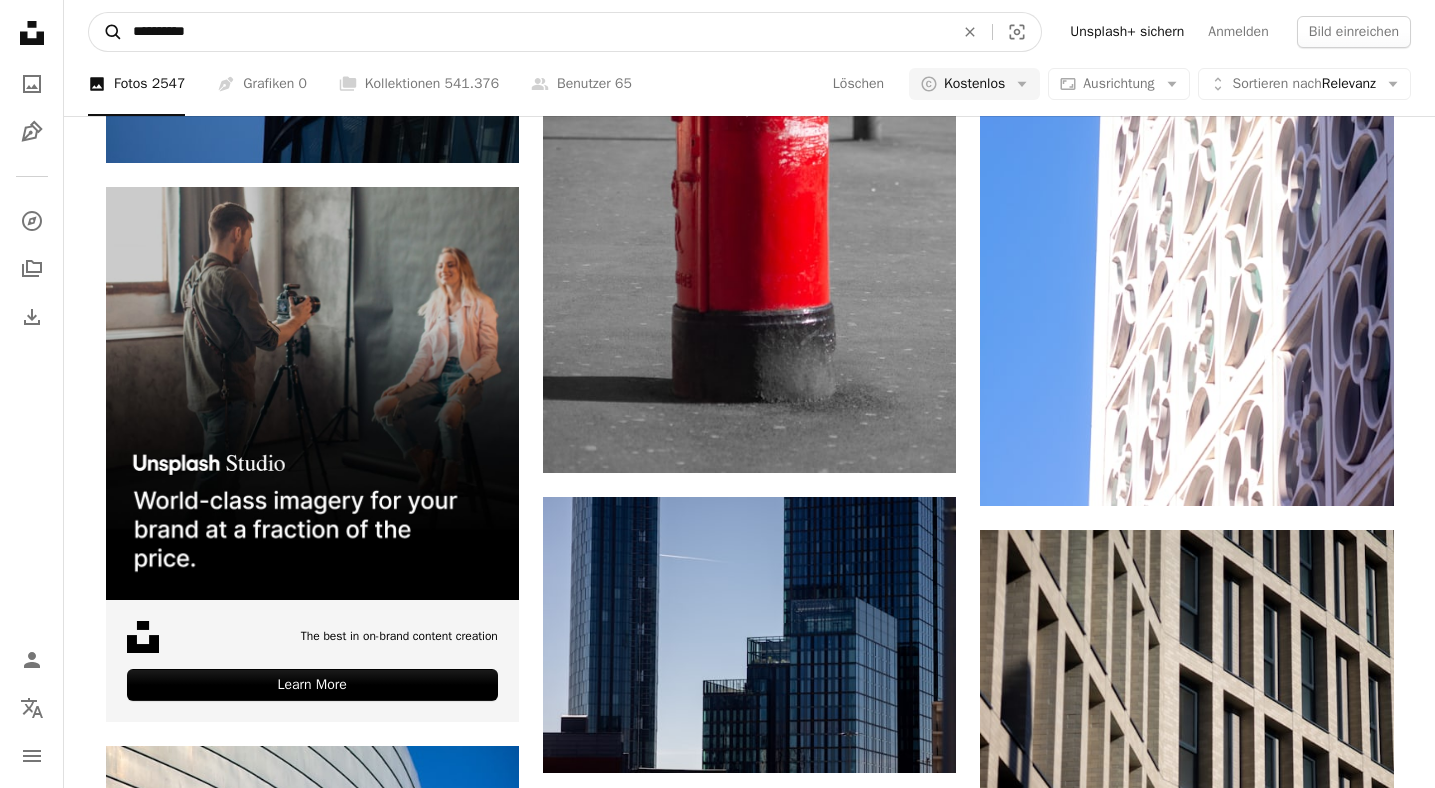 drag, startPoint x: 258, startPoint y: 35, endPoint x: 110, endPoint y: 26, distance: 148.27339 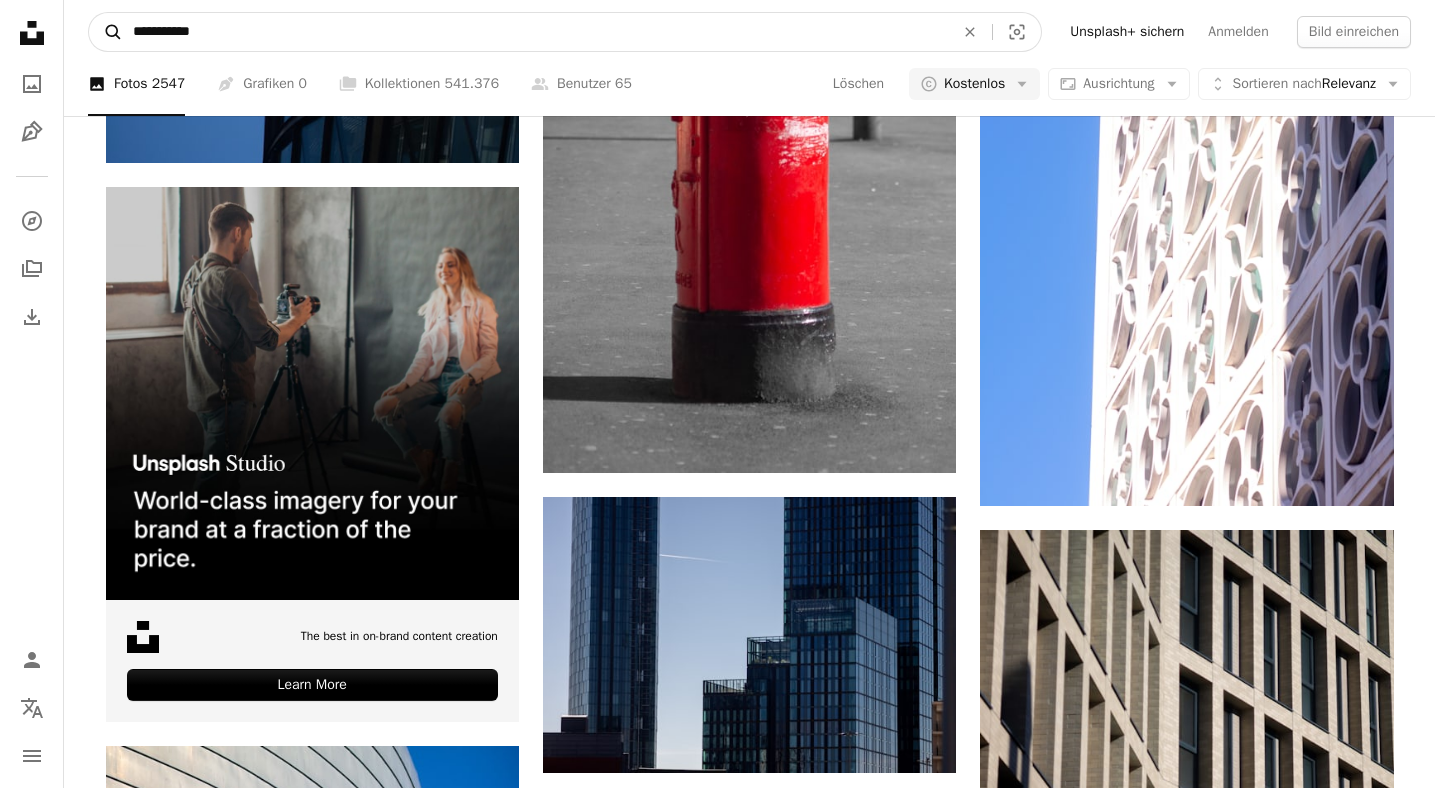 type on "**********" 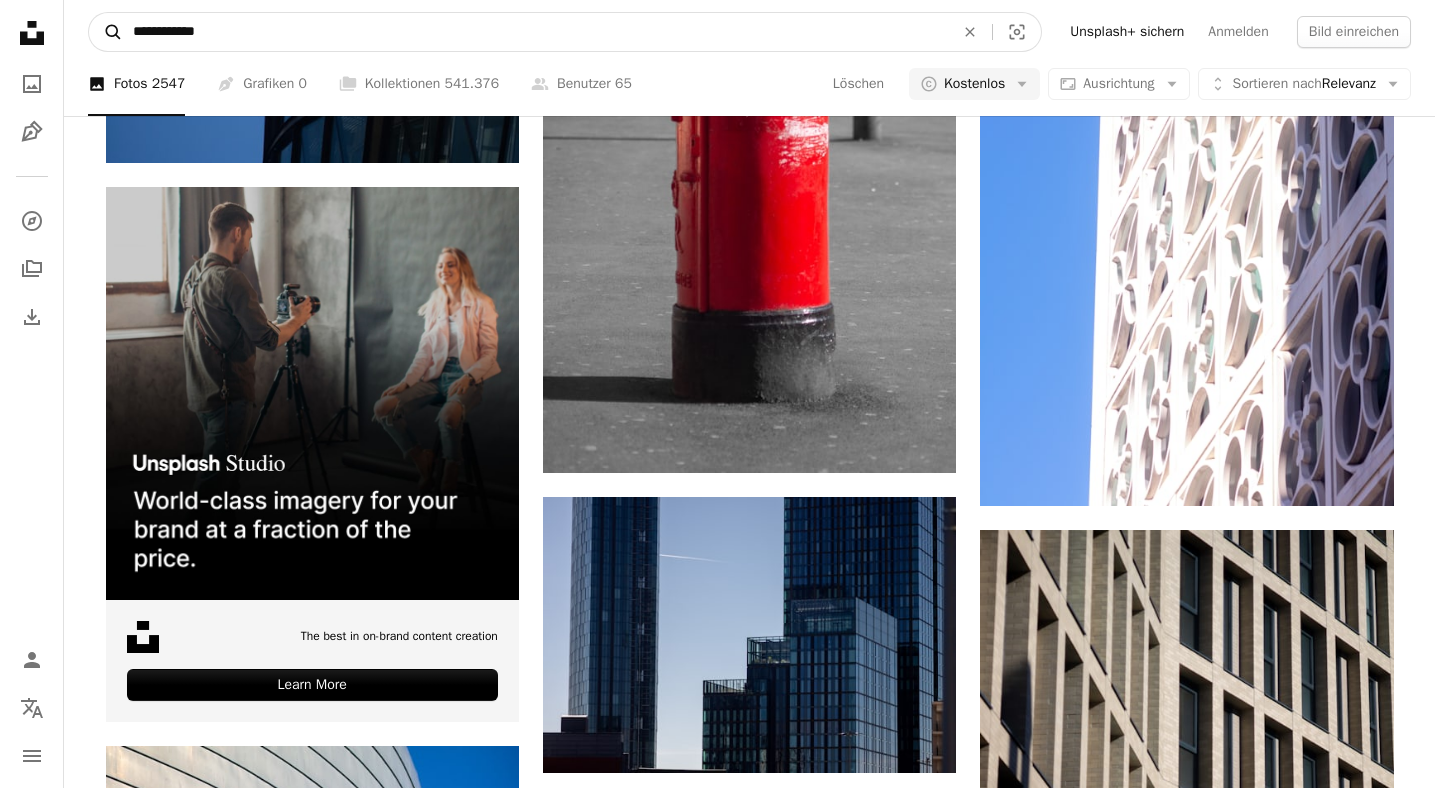 click on "A magnifying glass" at bounding box center [106, 32] 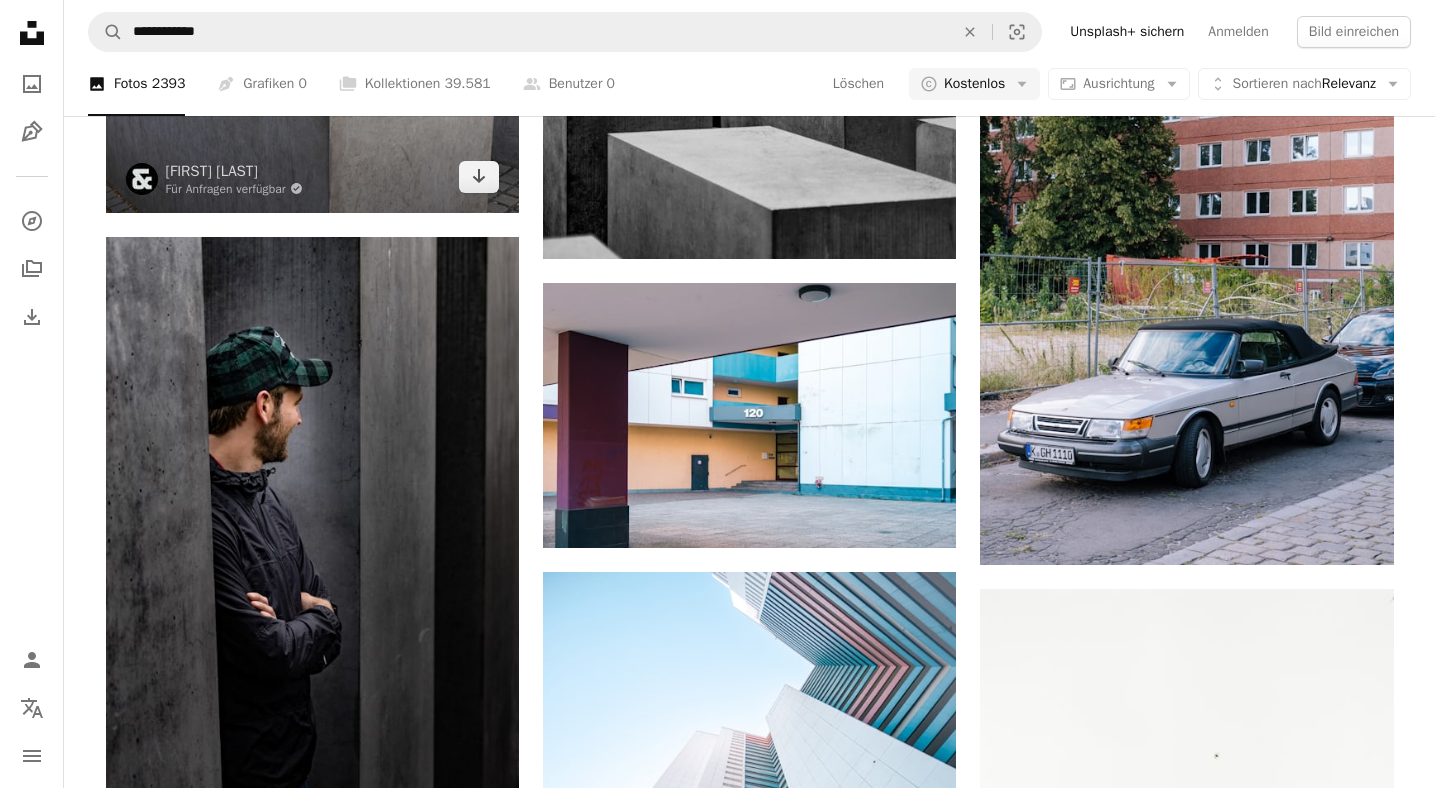 scroll, scrollTop: 1095, scrollLeft: 0, axis: vertical 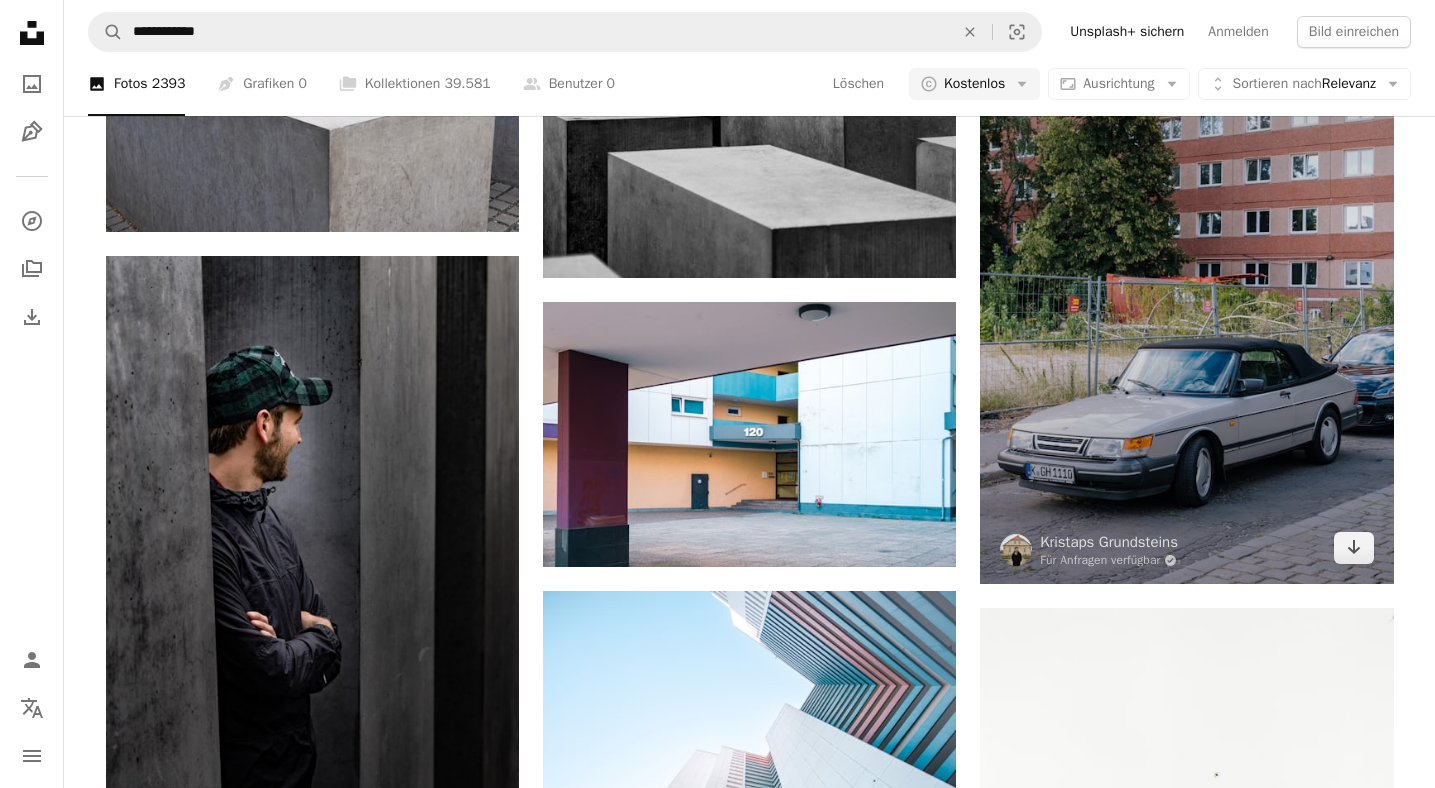 click at bounding box center [1186, 274] 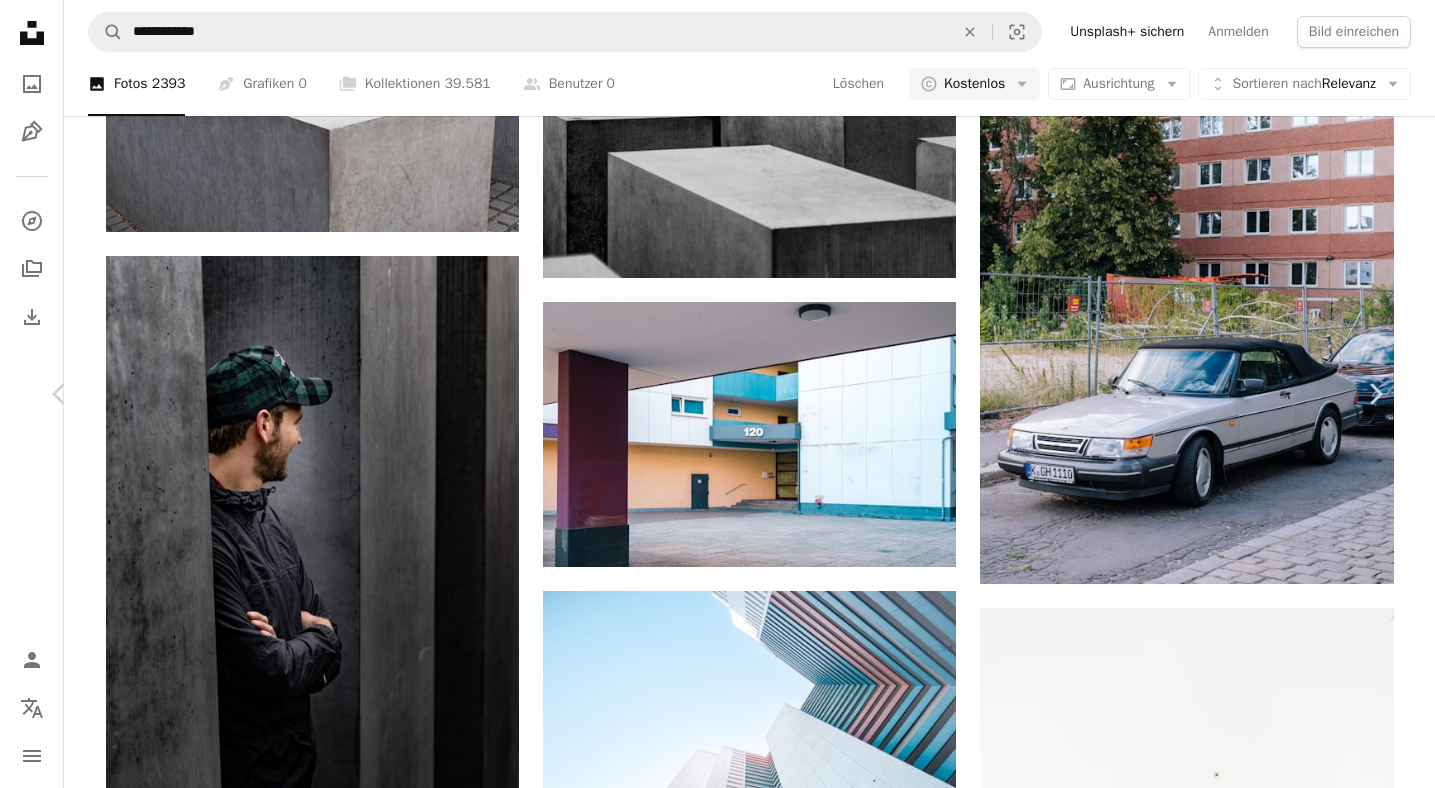 click on "Kostenlos herunterladen" at bounding box center [1154, 7016] 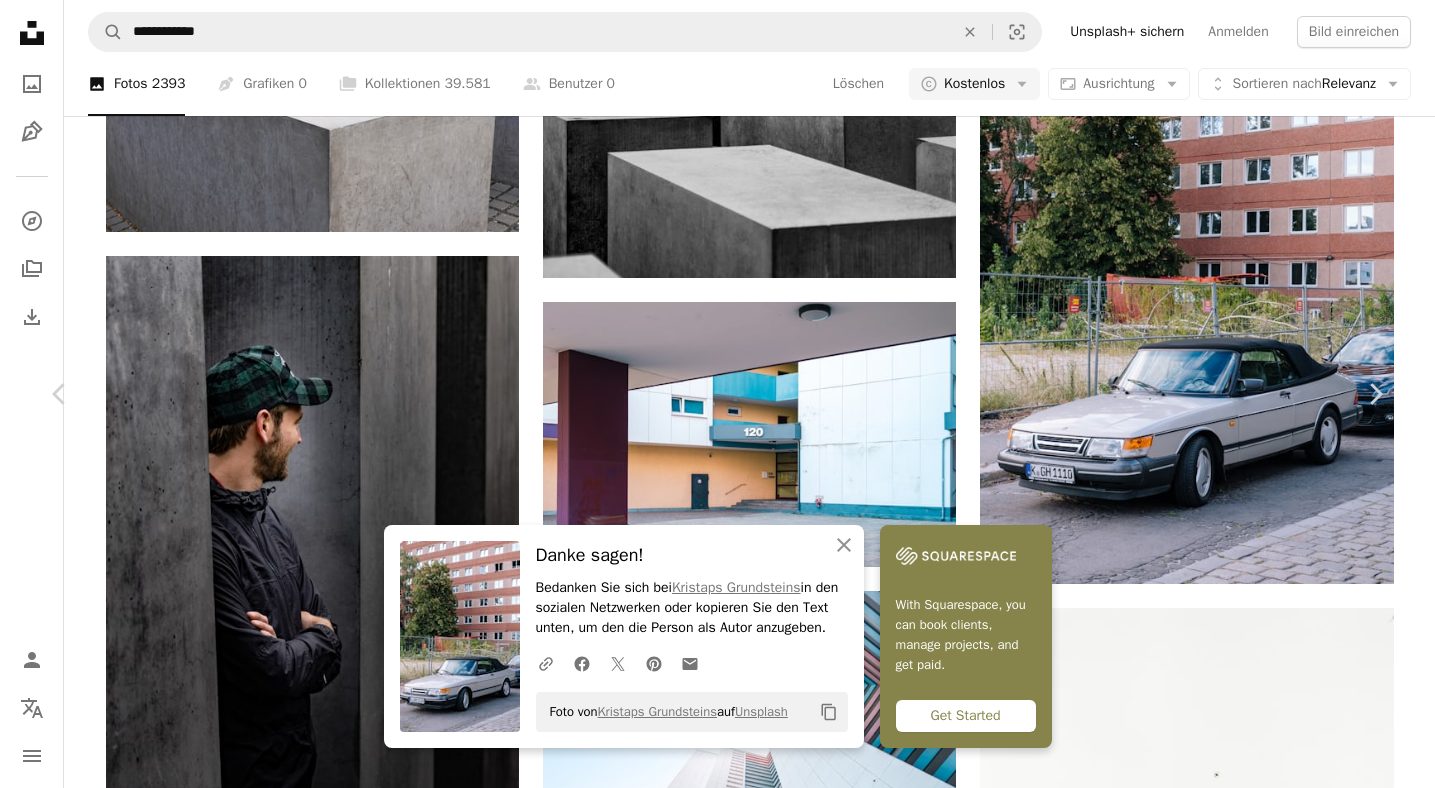 click on "An X shape" at bounding box center [20, 20] 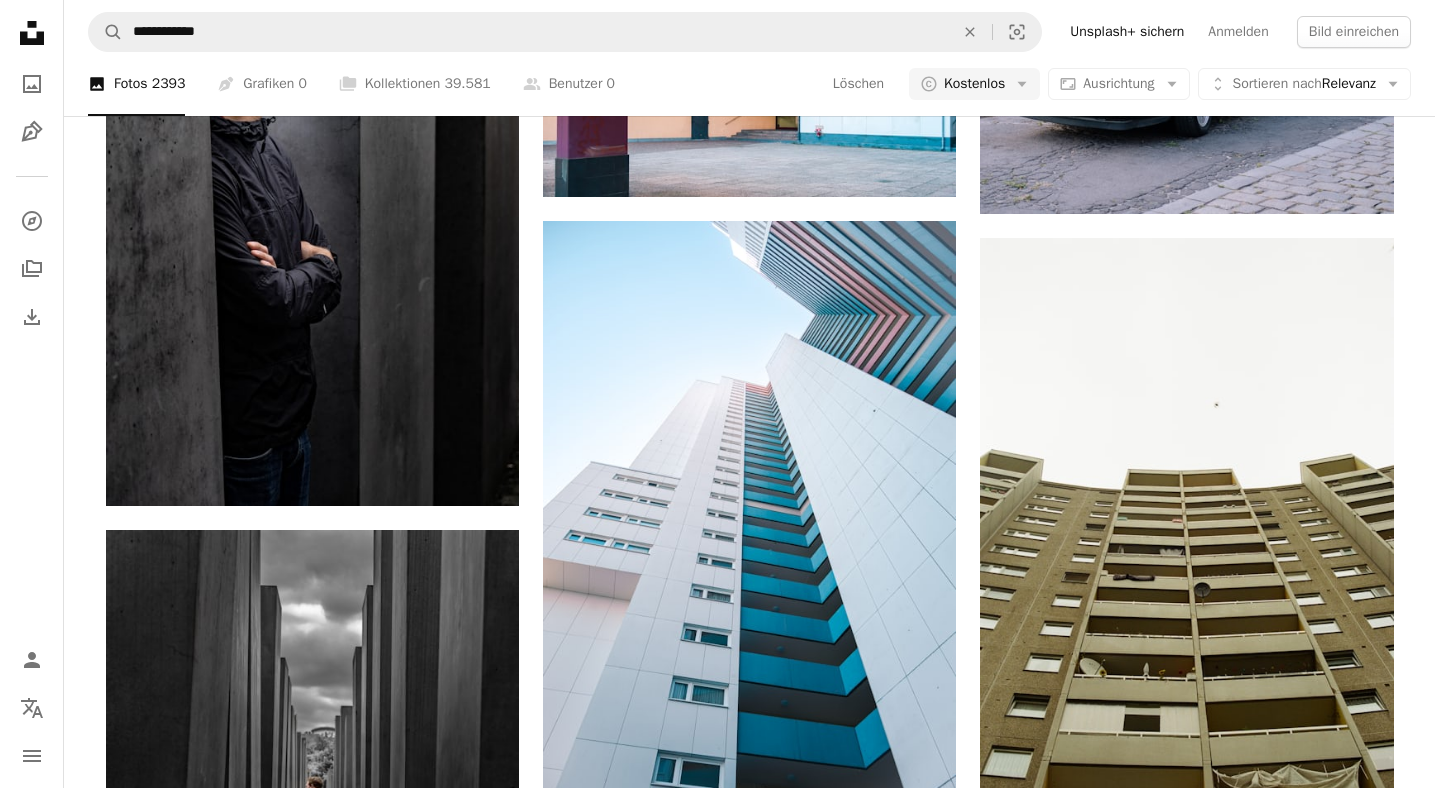 scroll, scrollTop: 1488, scrollLeft: 0, axis: vertical 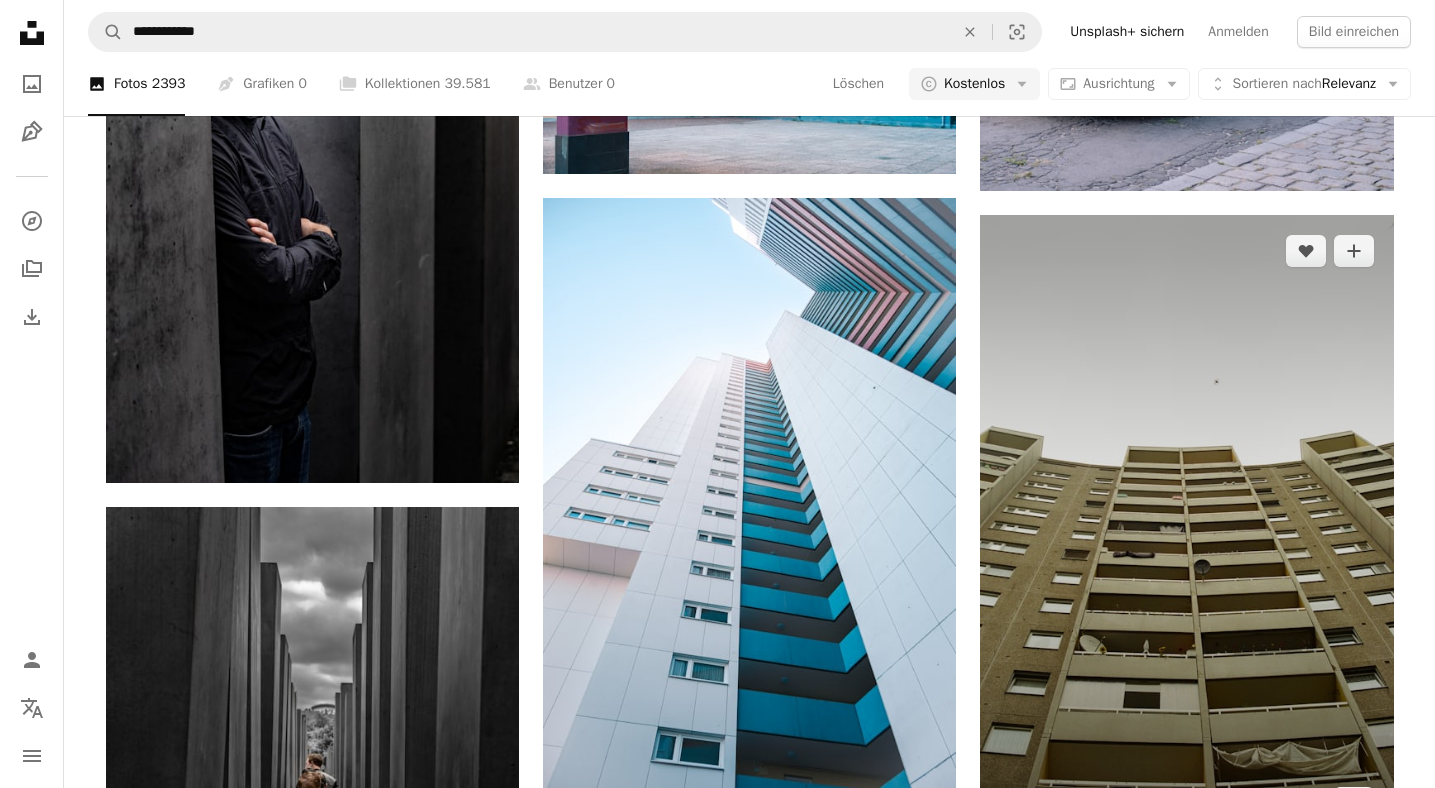 click at bounding box center (1186, 526) 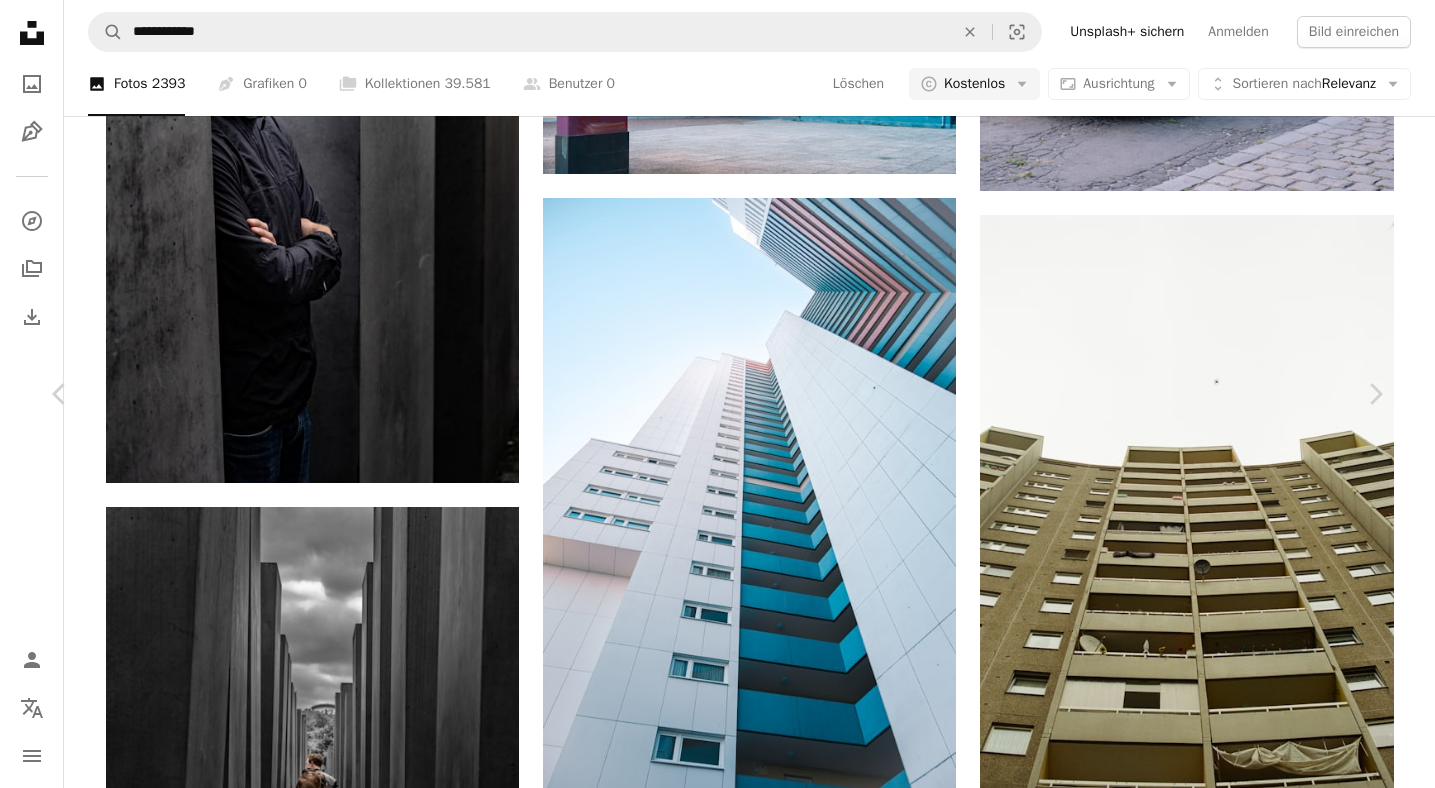 click on "Kostenlos herunterladen" at bounding box center [1154, 13276] 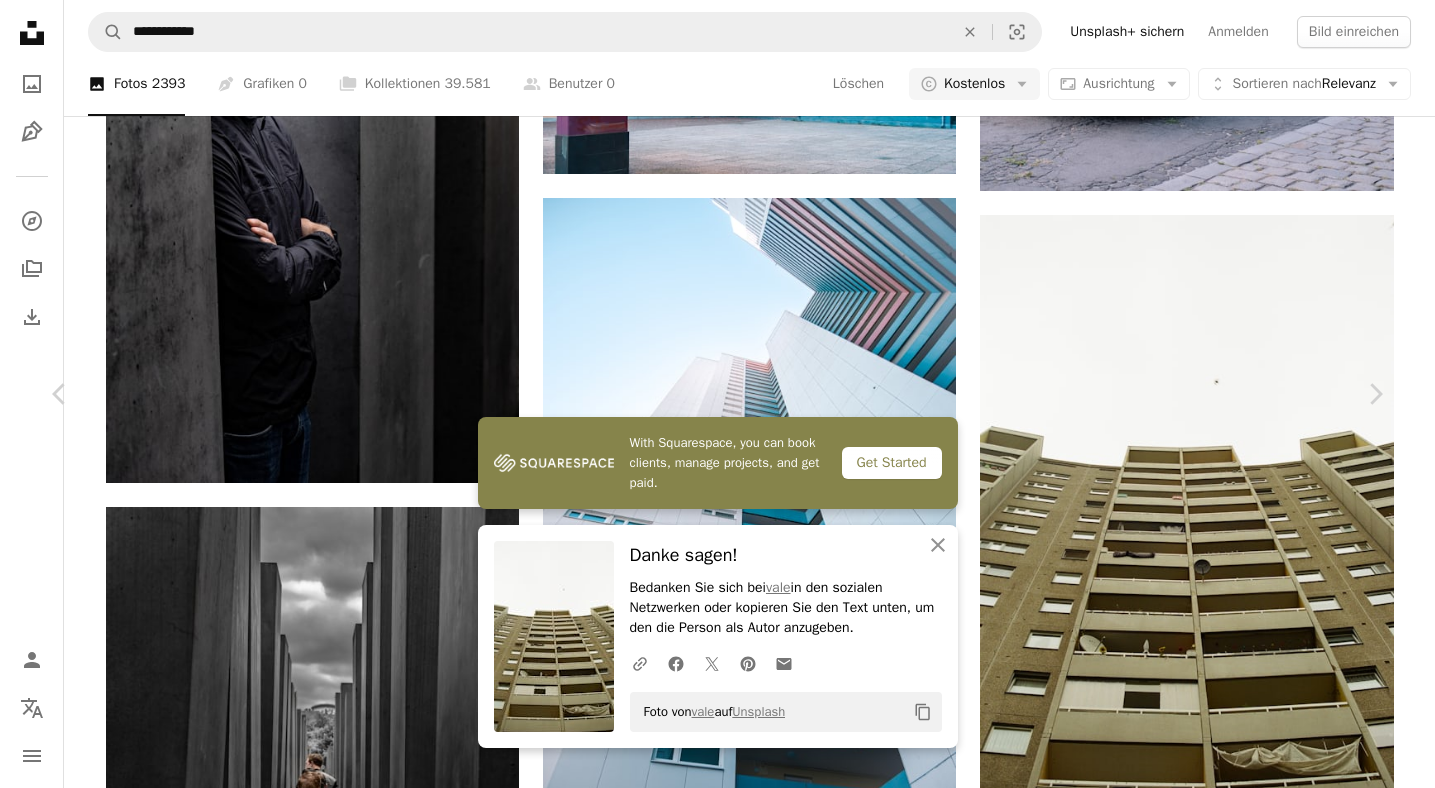 scroll, scrollTop: 0, scrollLeft: 0, axis: both 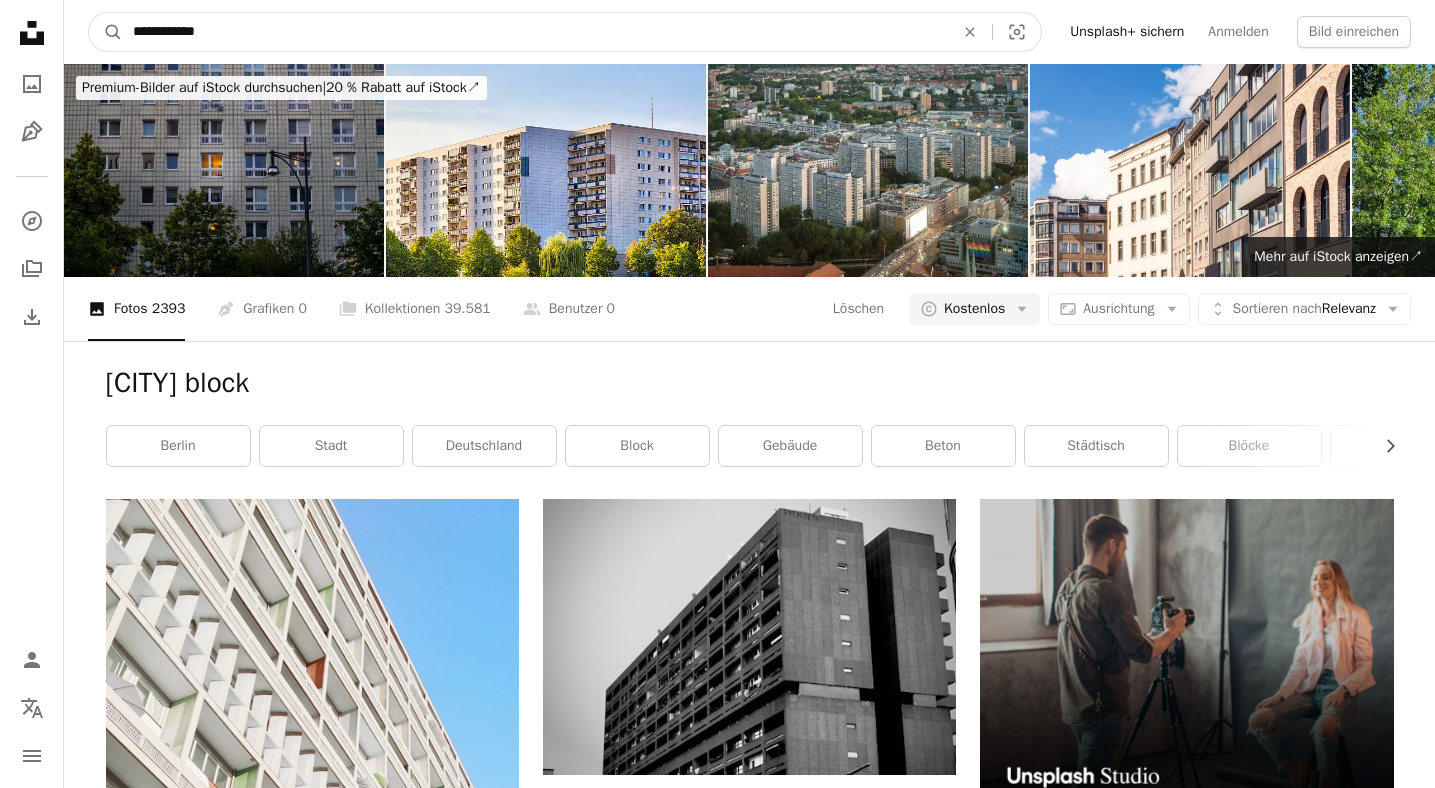 drag, startPoint x: 242, startPoint y: 36, endPoint x: 73, endPoint y: 36, distance: 169 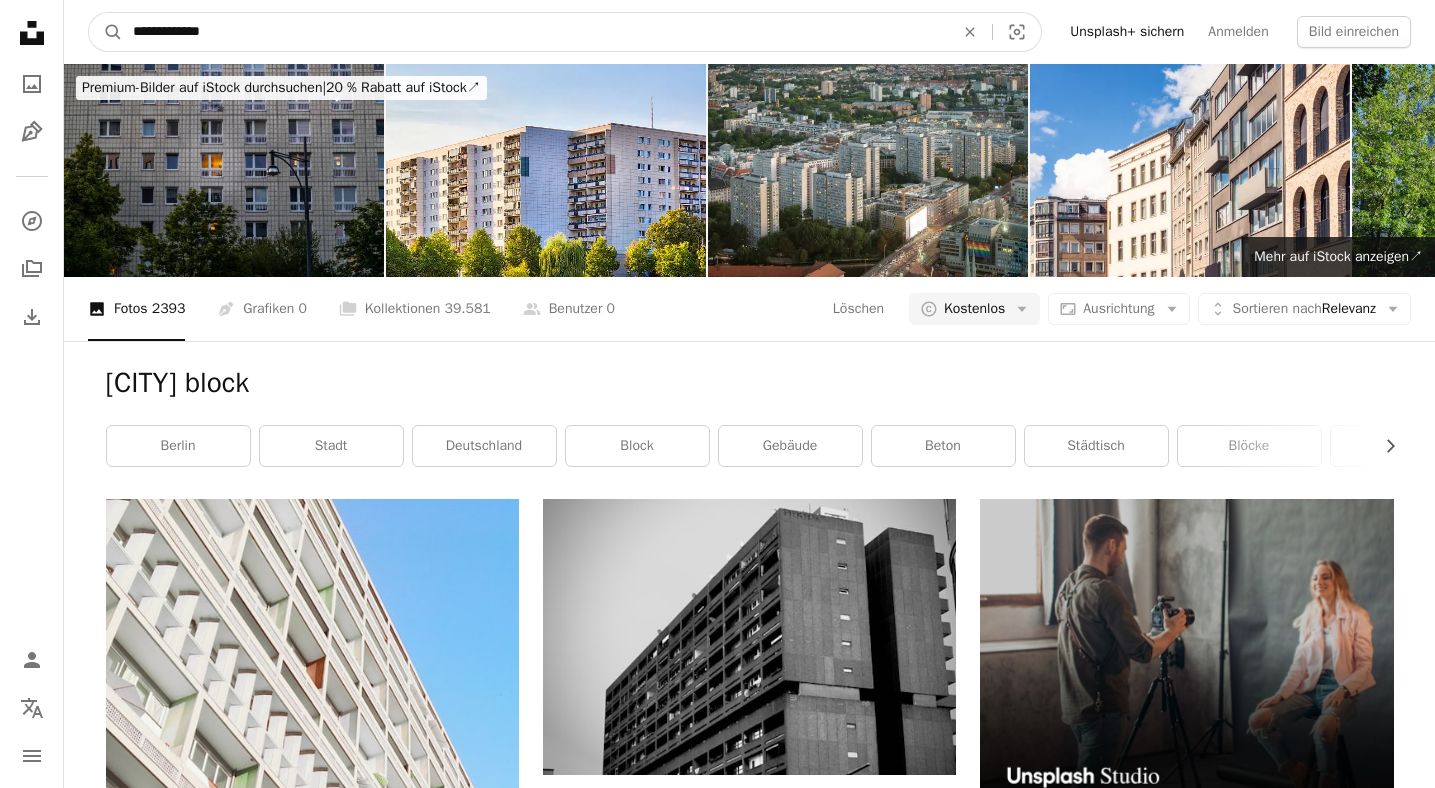 click on "A magnifying glass" at bounding box center (106, 32) 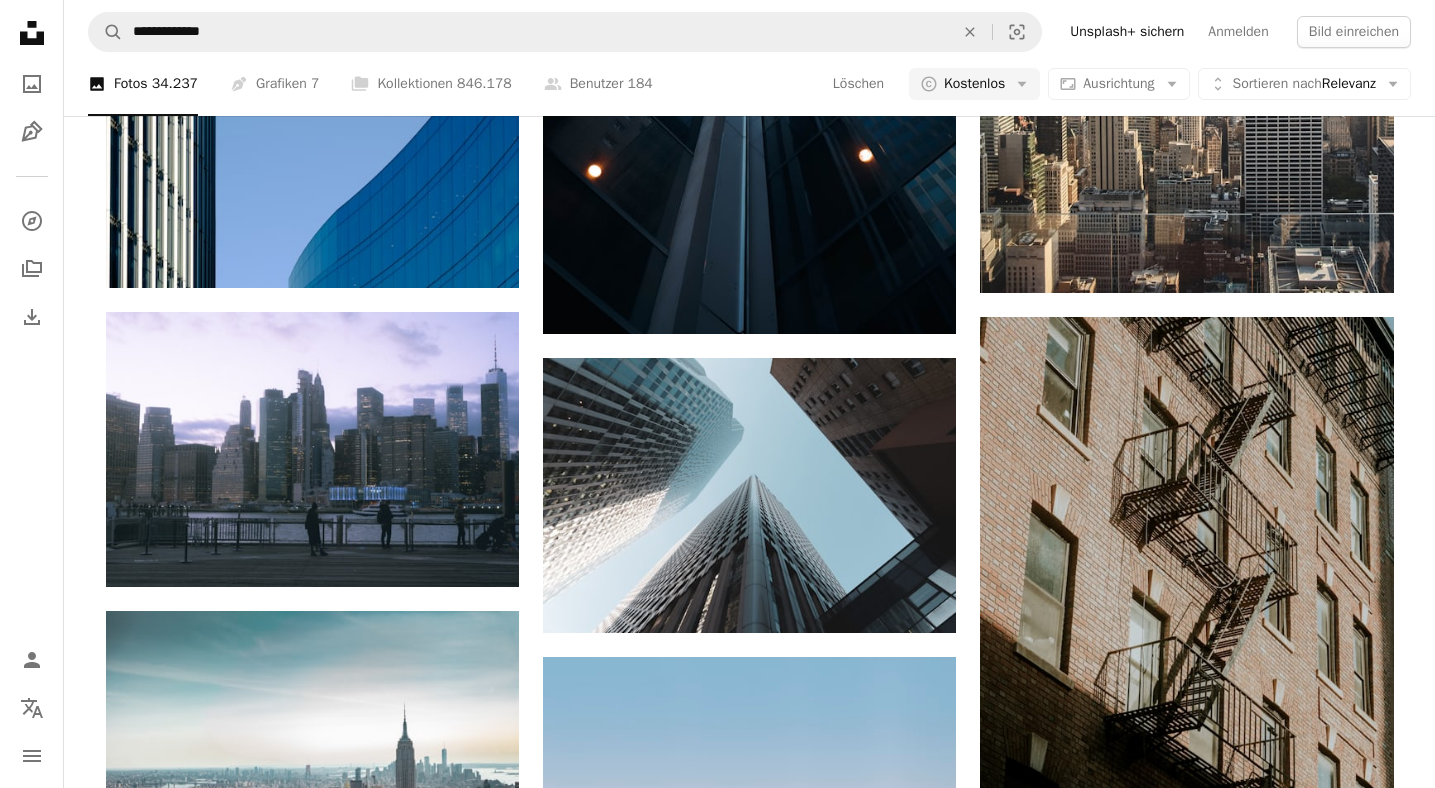 scroll, scrollTop: 847, scrollLeft: 0, axis: vertical 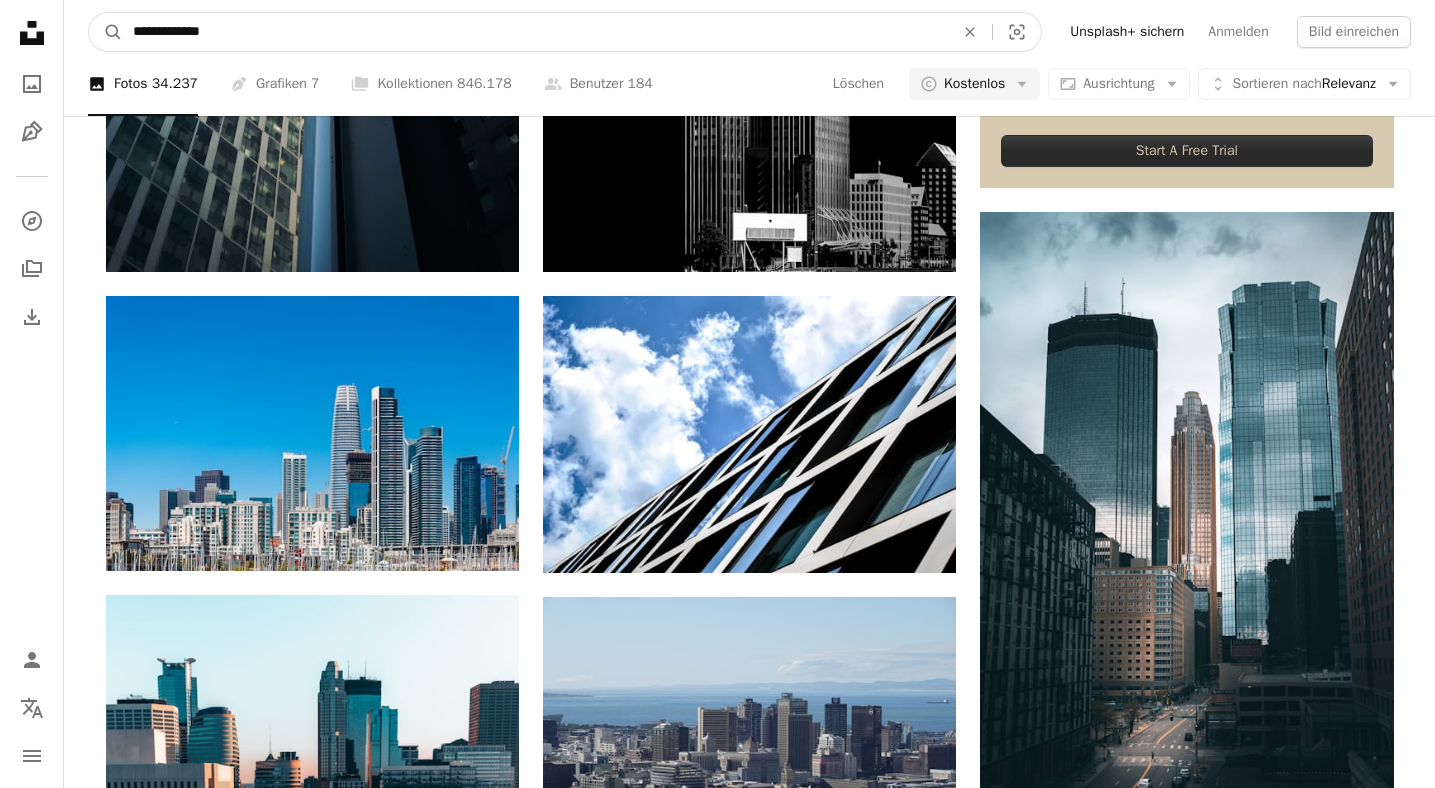 click on "**********" at bounding box center [535, 32] 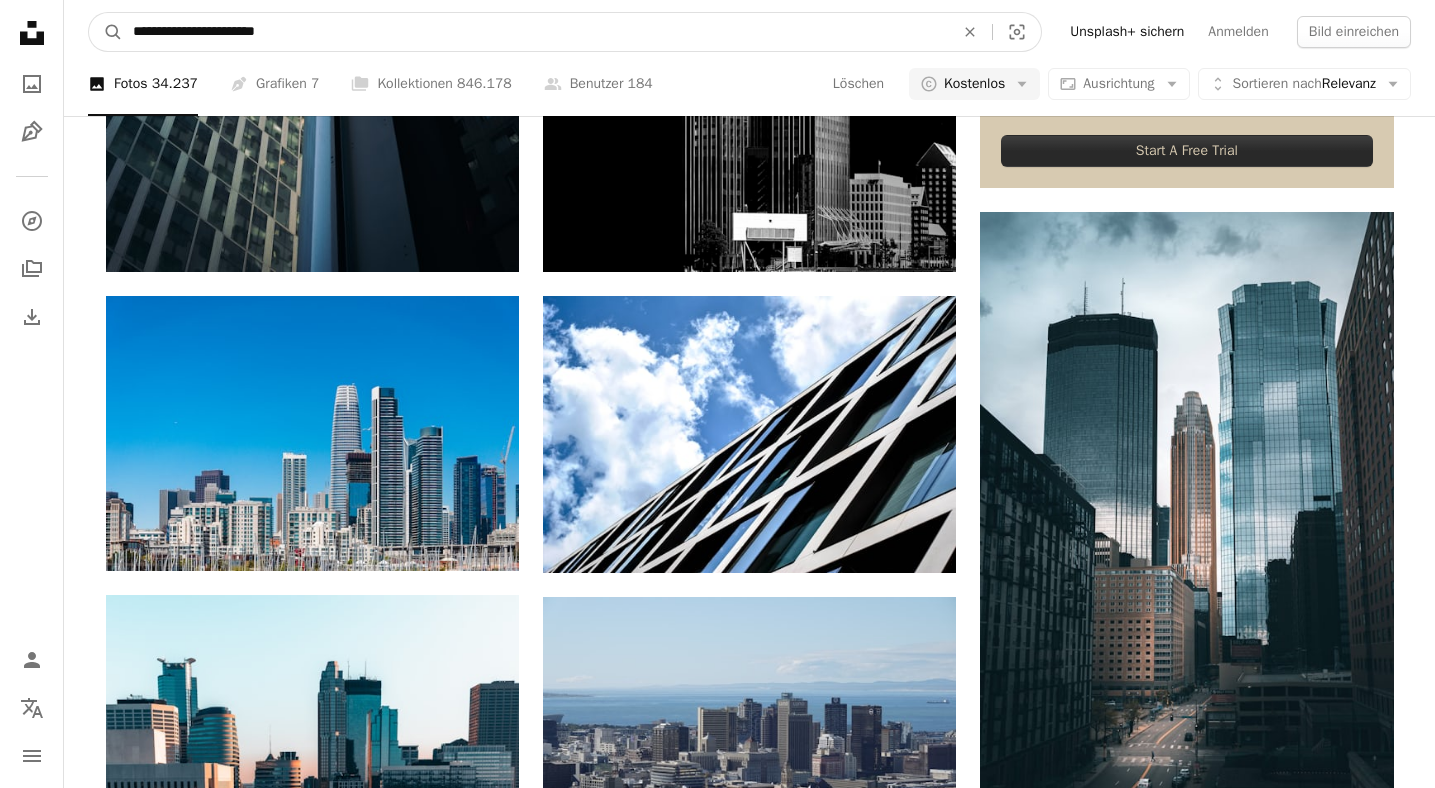 type on "**********" 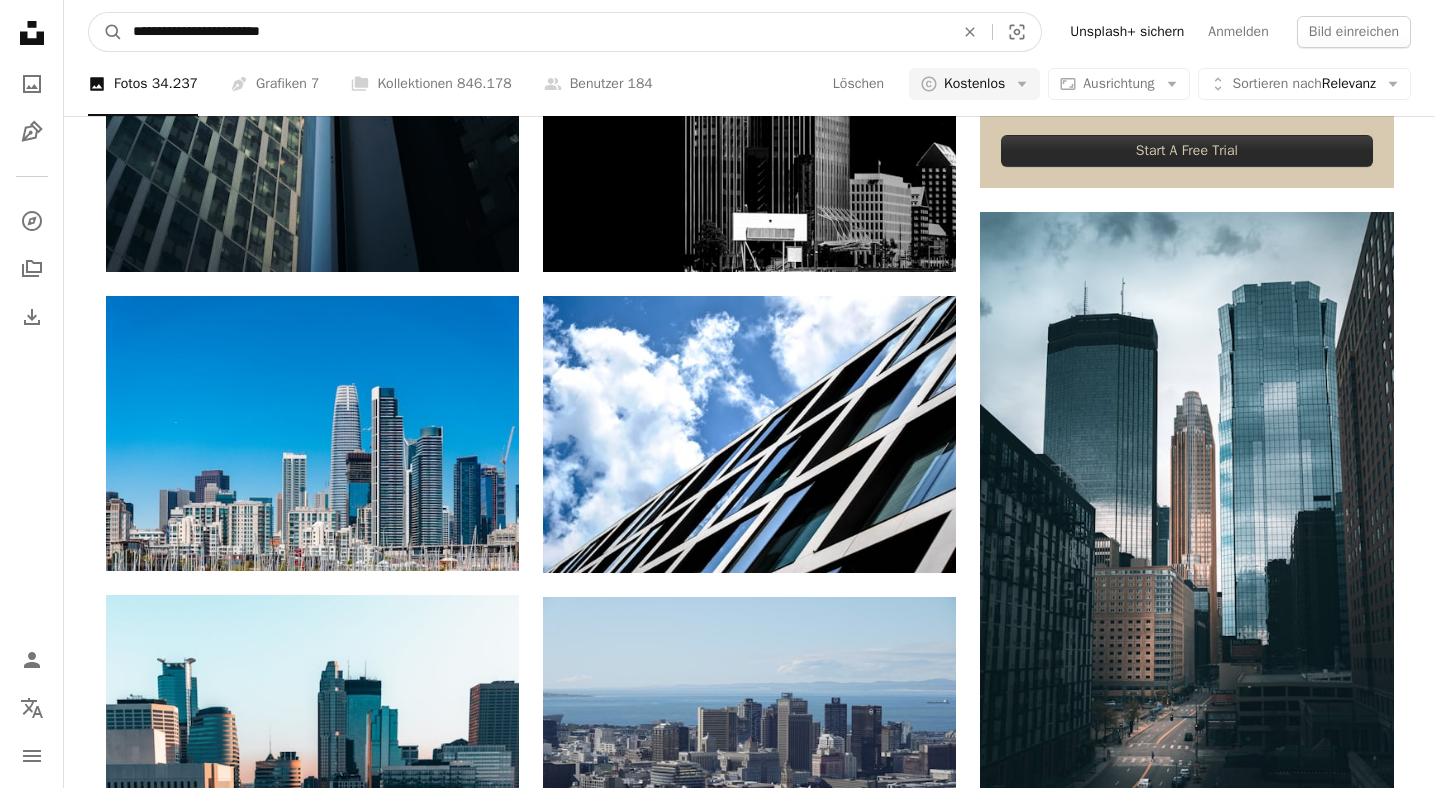 click on "A magnifying glass" at bounding box center [106, 32] 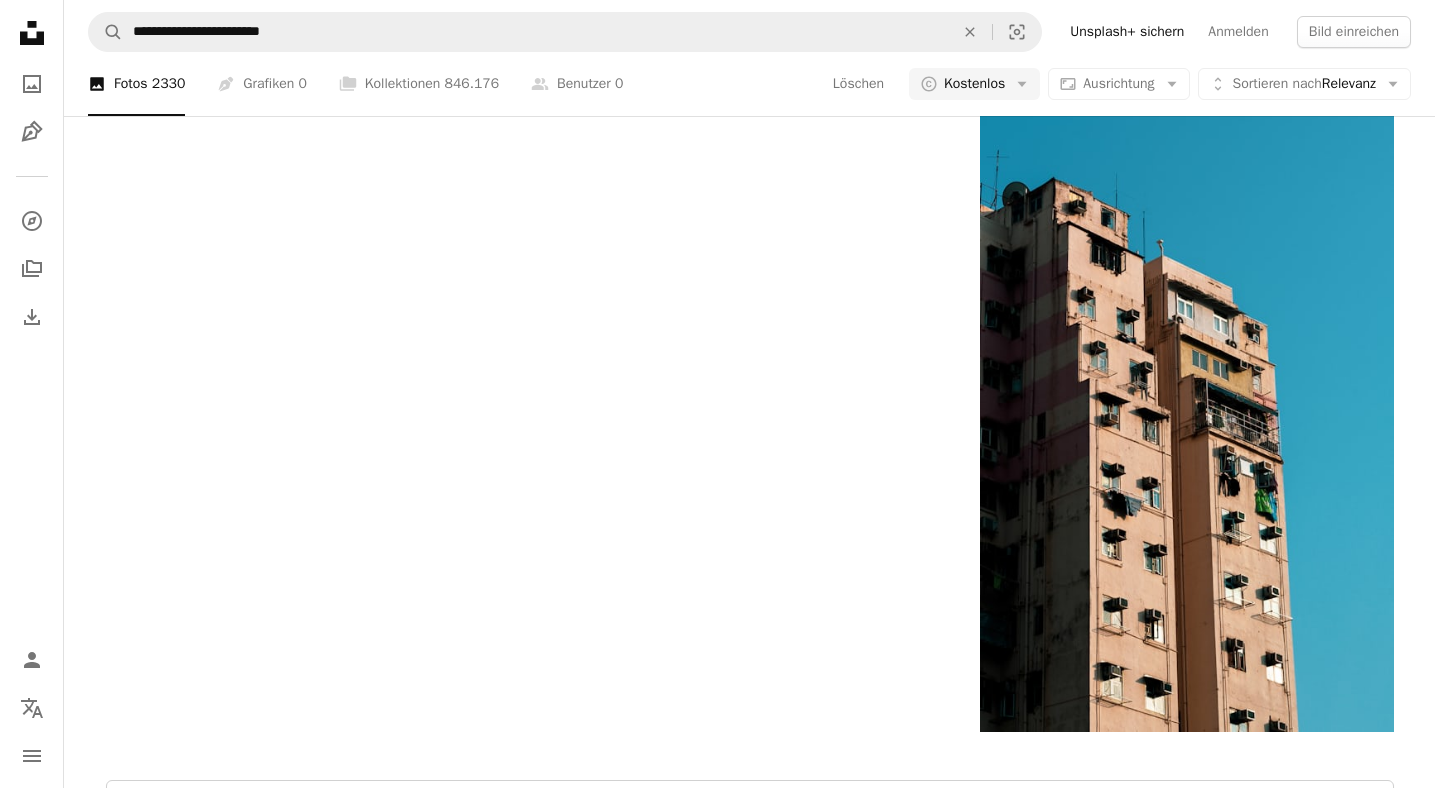 scroll, scrollTop: 4488, scrollLeft: 0, axis: vertical 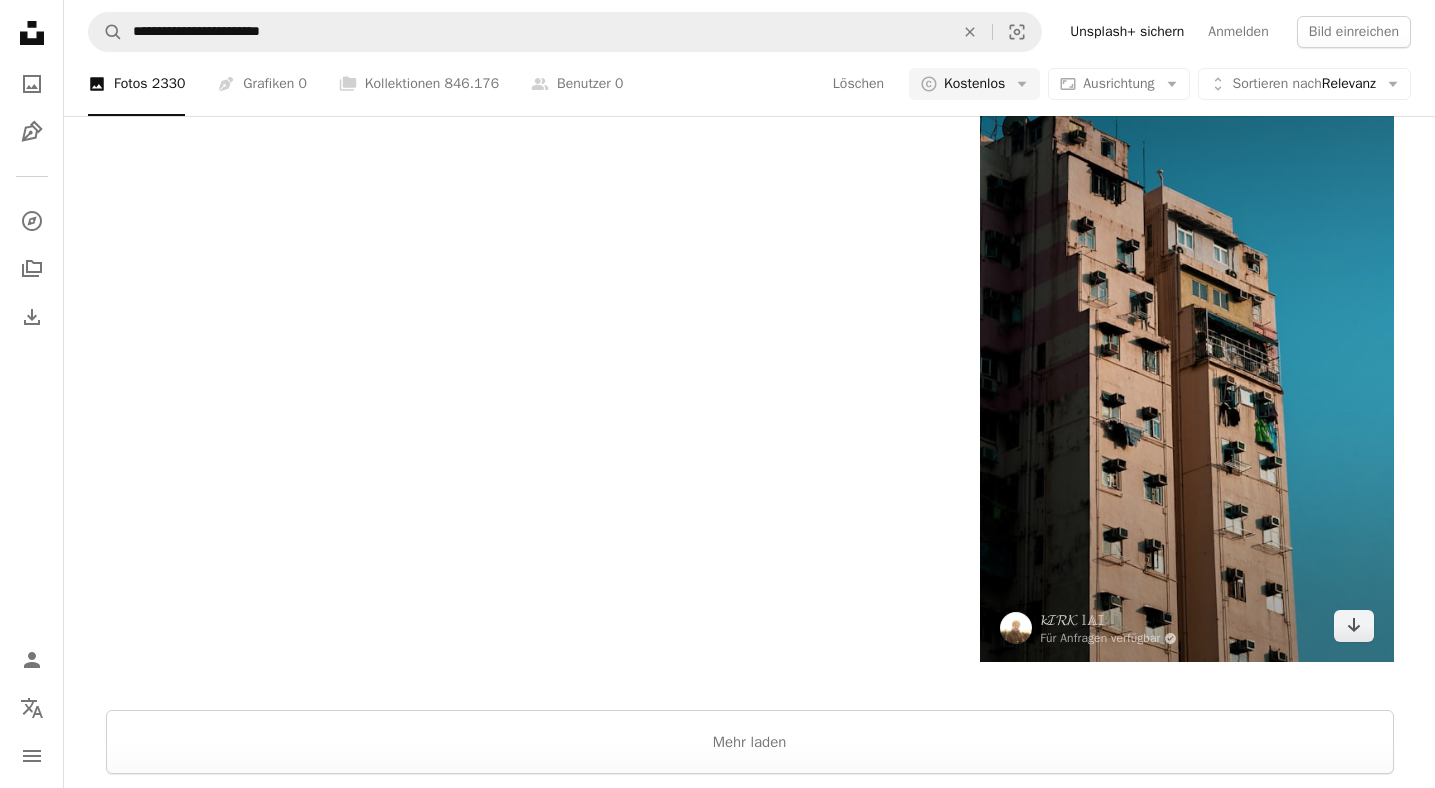 click at bounding box center (1186, 352) 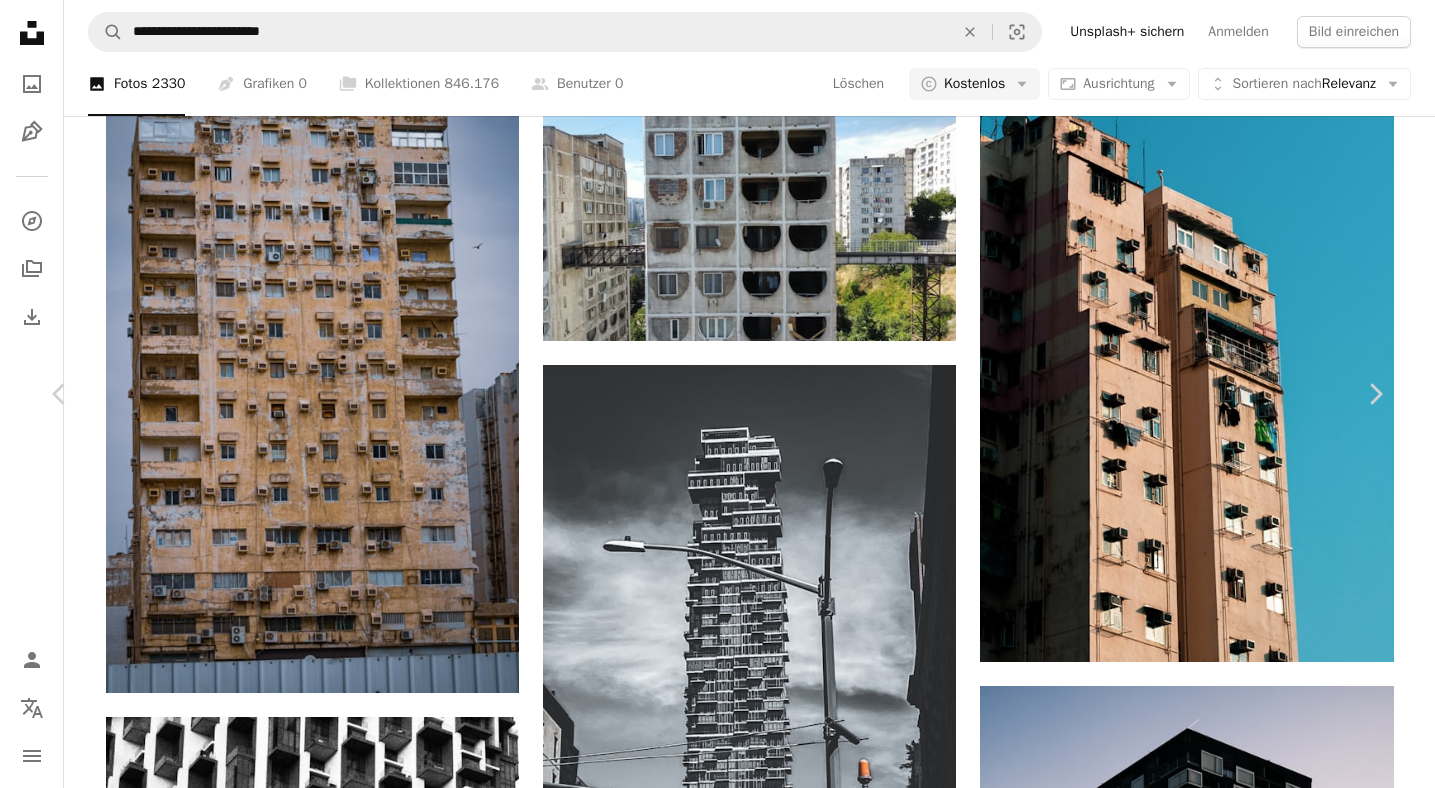 click on "Kostenlos herunterladen" at bounding box center [1154, 5536] 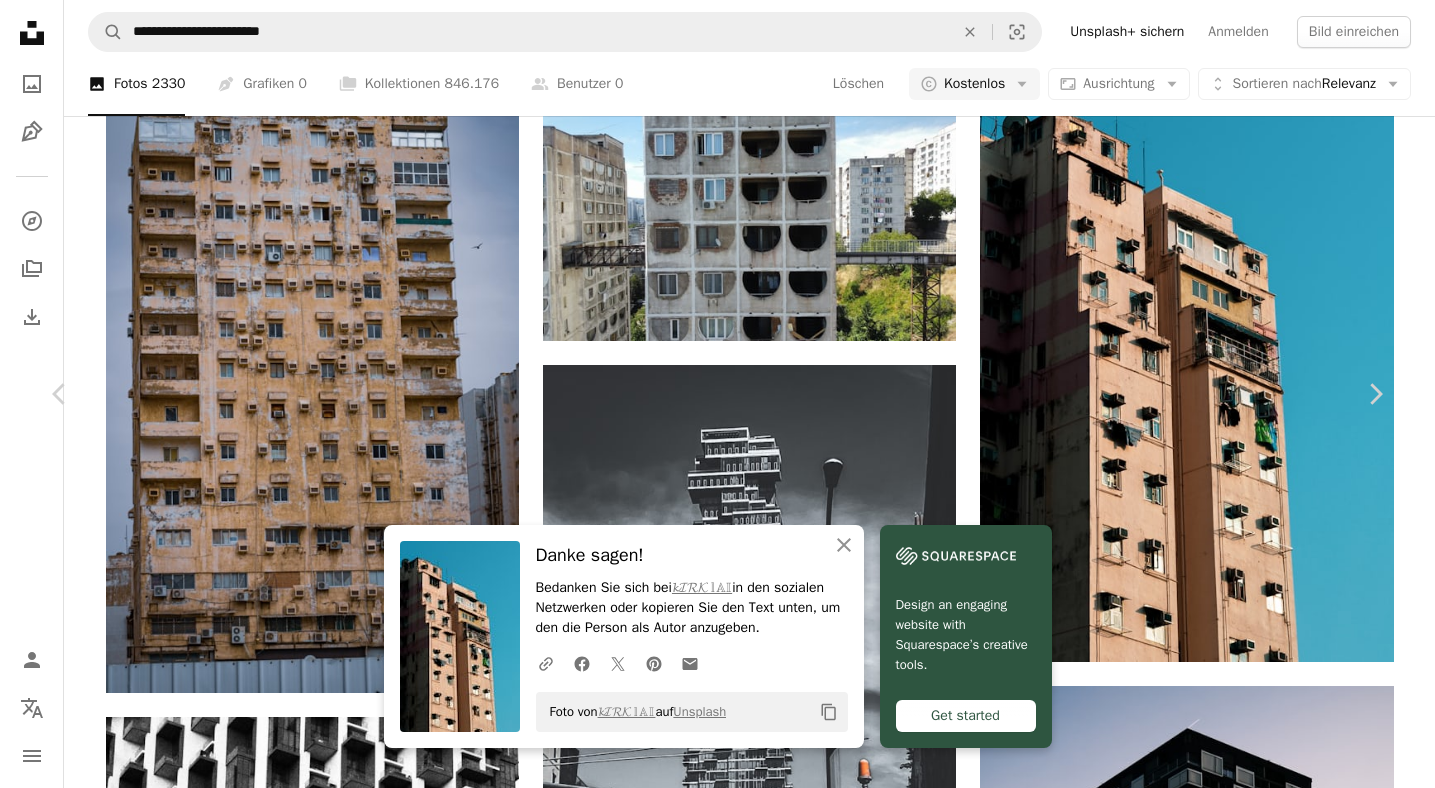 scroll, scrollTop: -1, scrollLeft: 0, axis: vertical 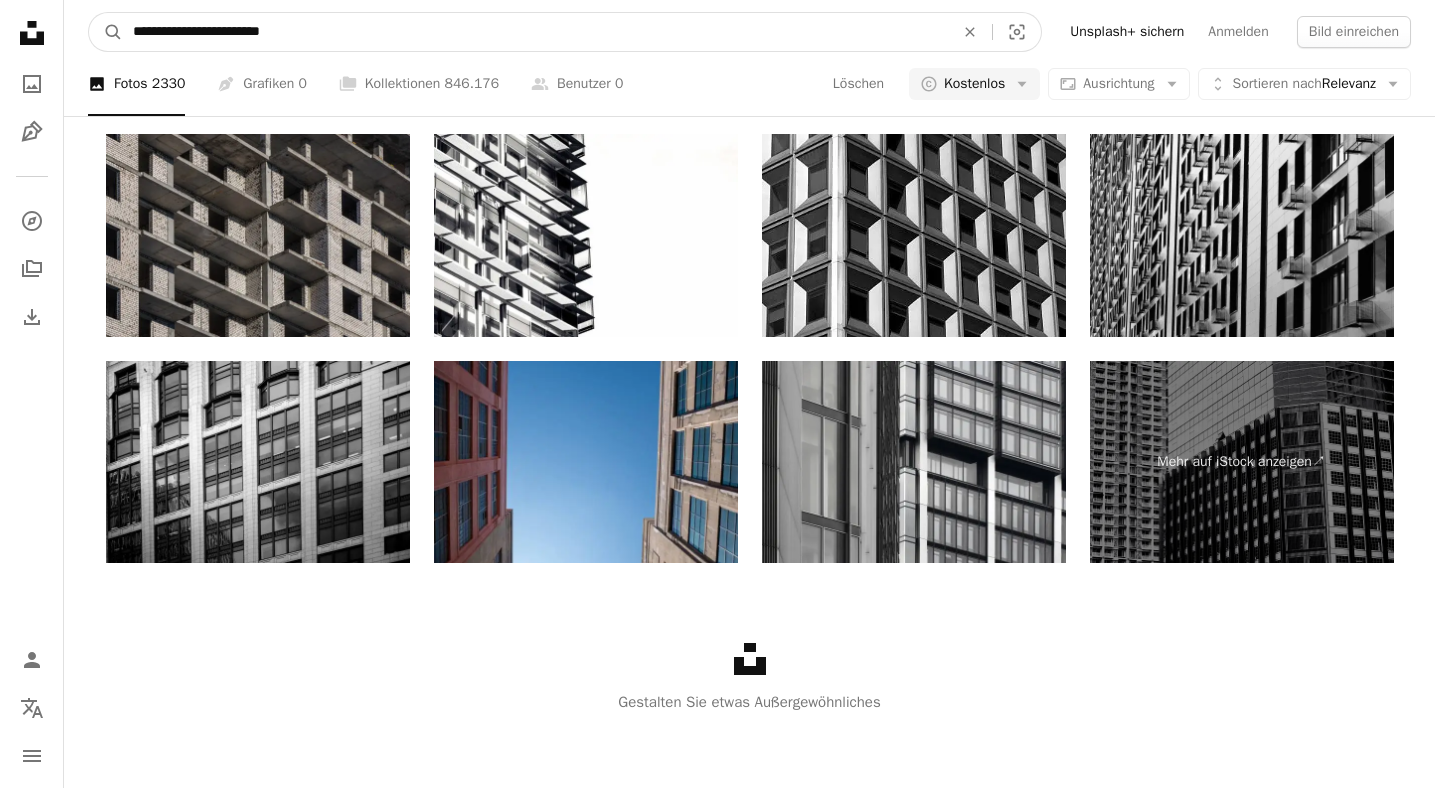 drag, startPoint x: 344, startPoint y: 38, endPoint x: 219, endPoint y: 39, distance: 125.004 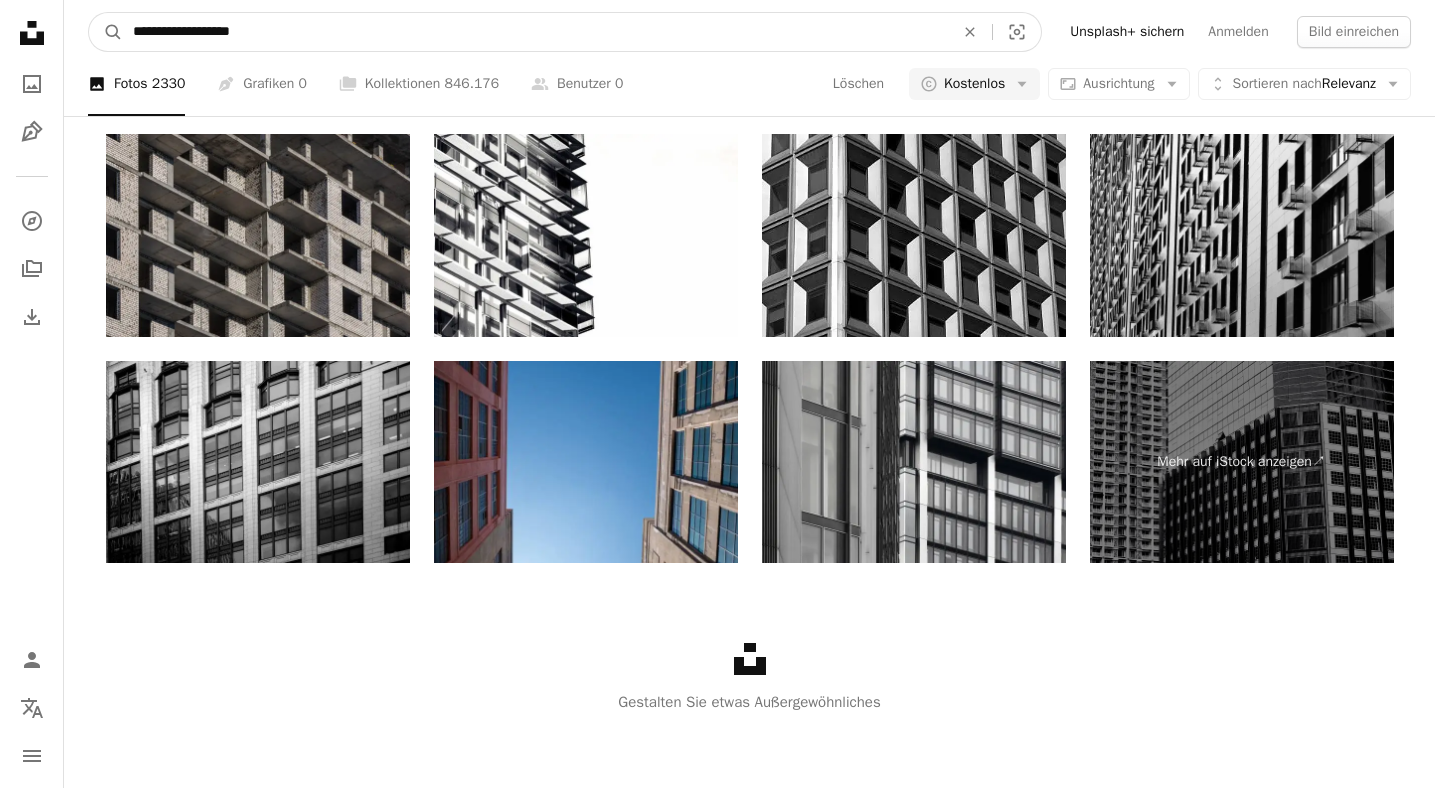 type on "**********" 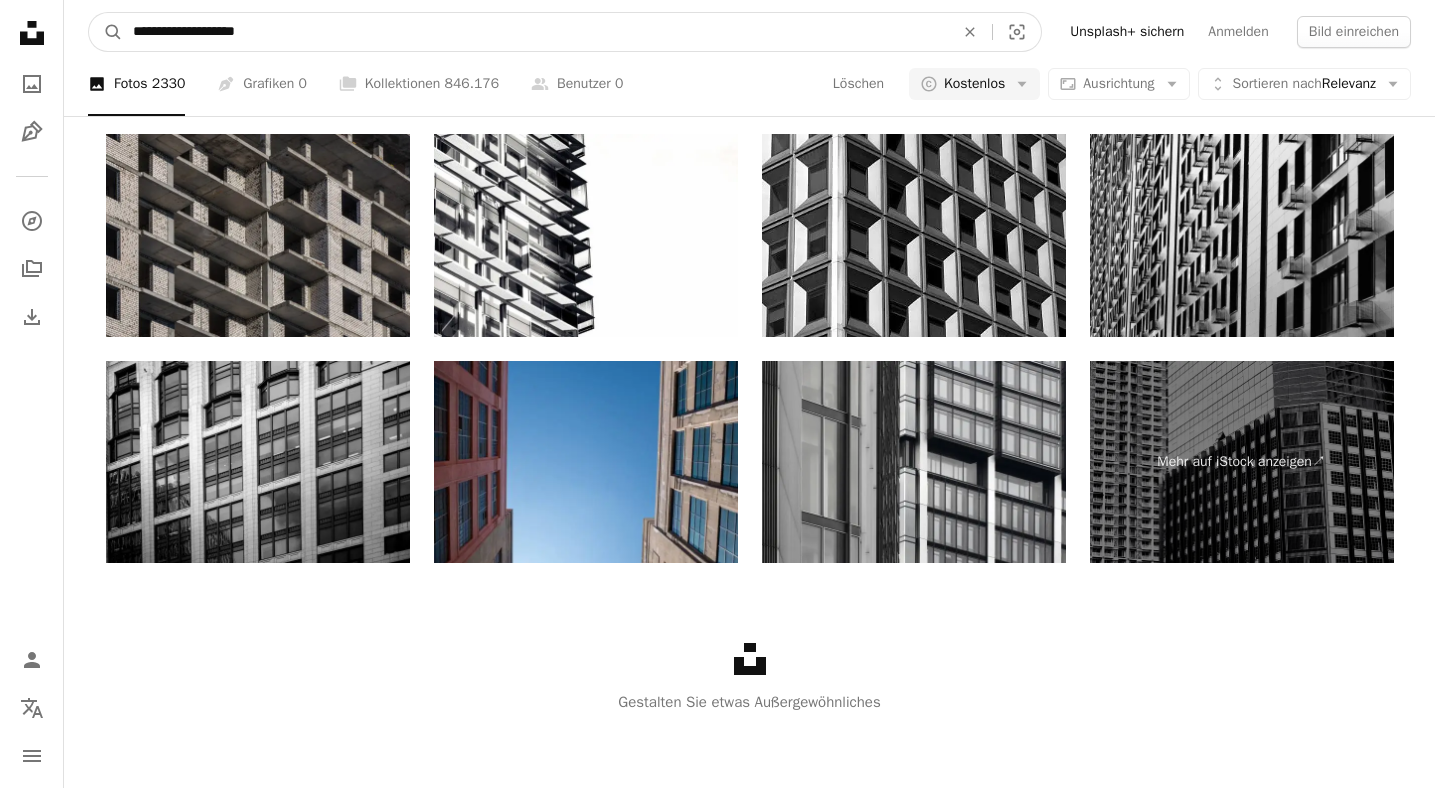click on "A magnifying glass" at bounding box center (106, 32) 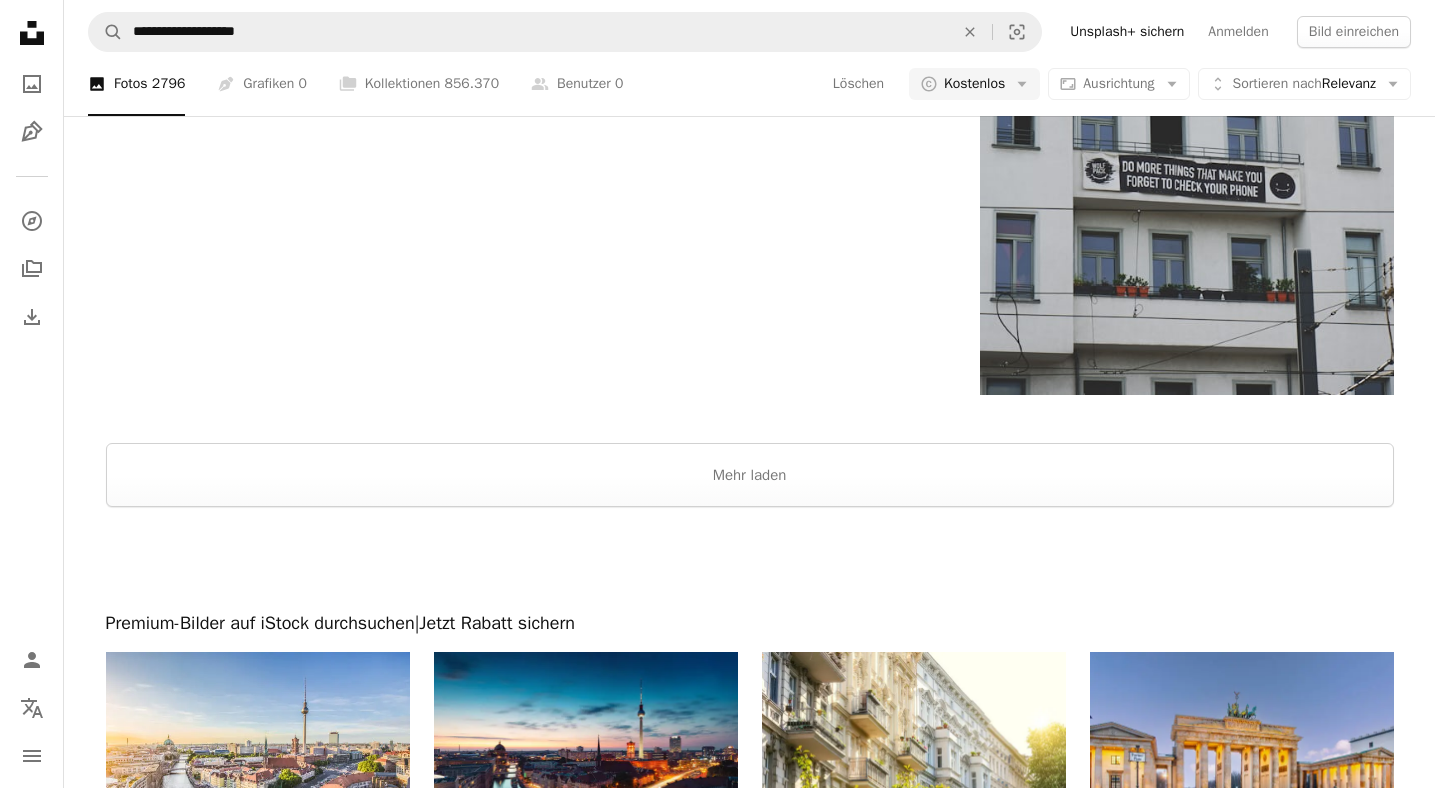 scroll, scrollTop: 4163, scrollLeft: 0, axis: vertical 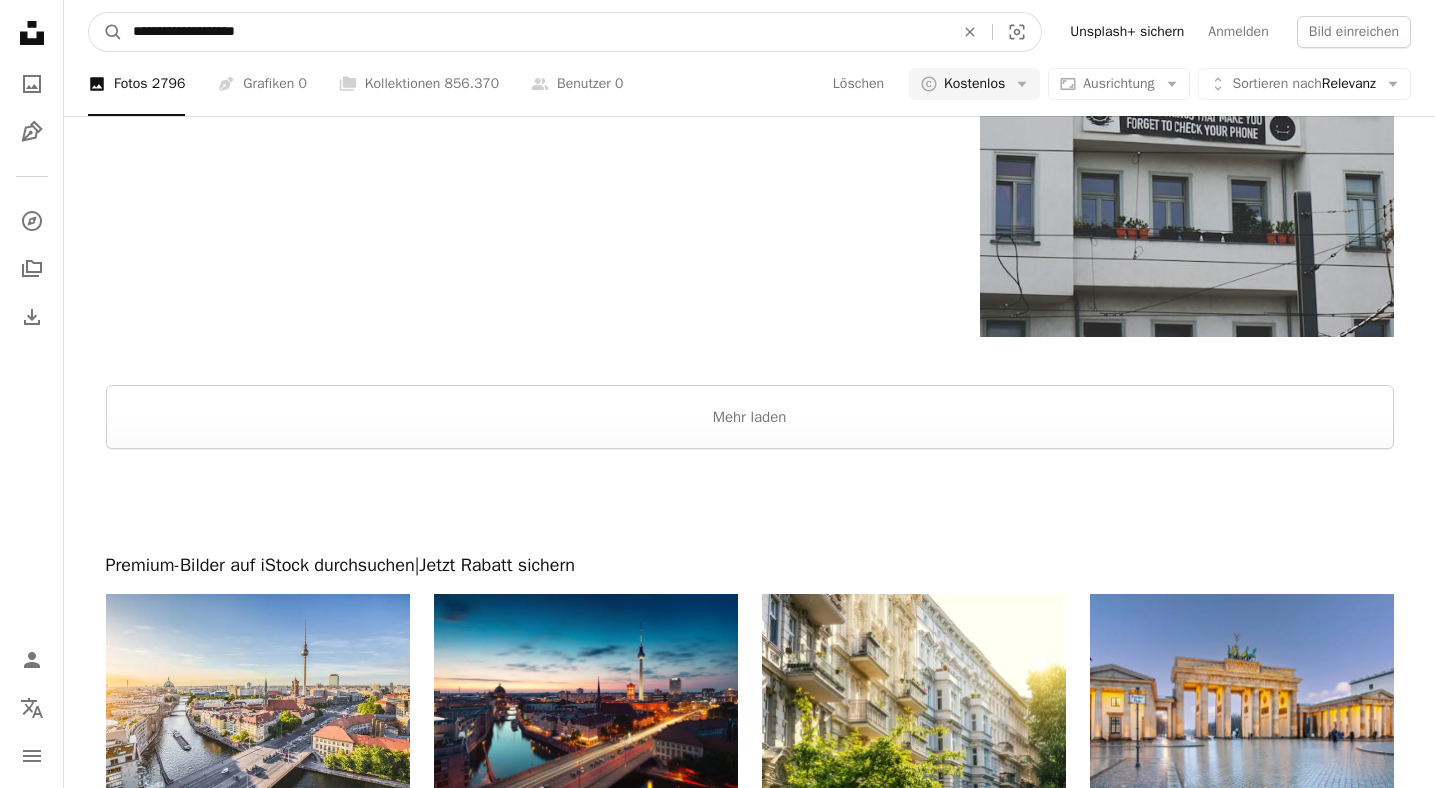 drag, startPoint x: 159, startPoint y: 31, endPoint x: -7, endPoint y: 30, distance: 166.003 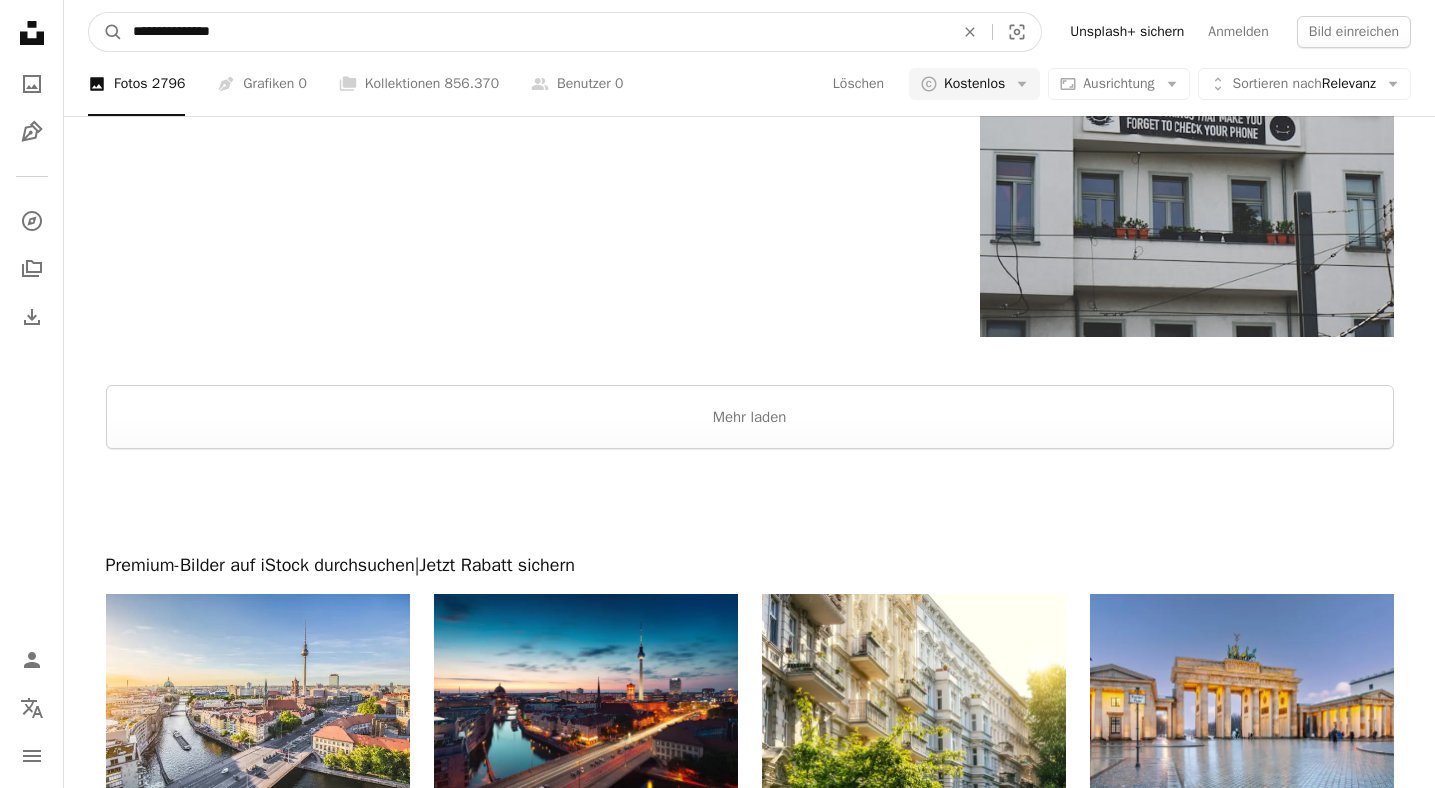 click on "A magnifying glass" at bounding box center (106, 32) 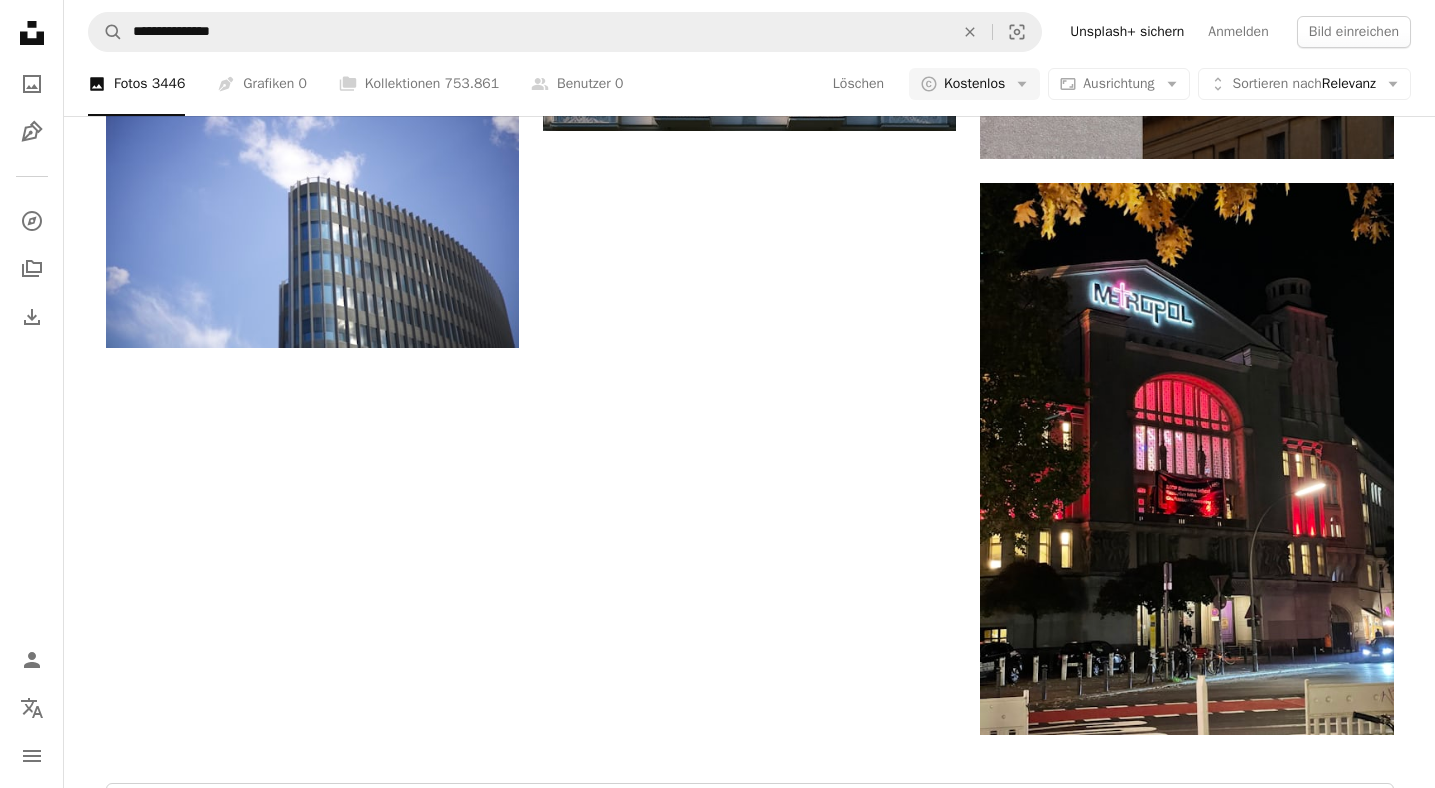 scroll, scrollTop: 3562, scrollLeft: 0, axis: vertical 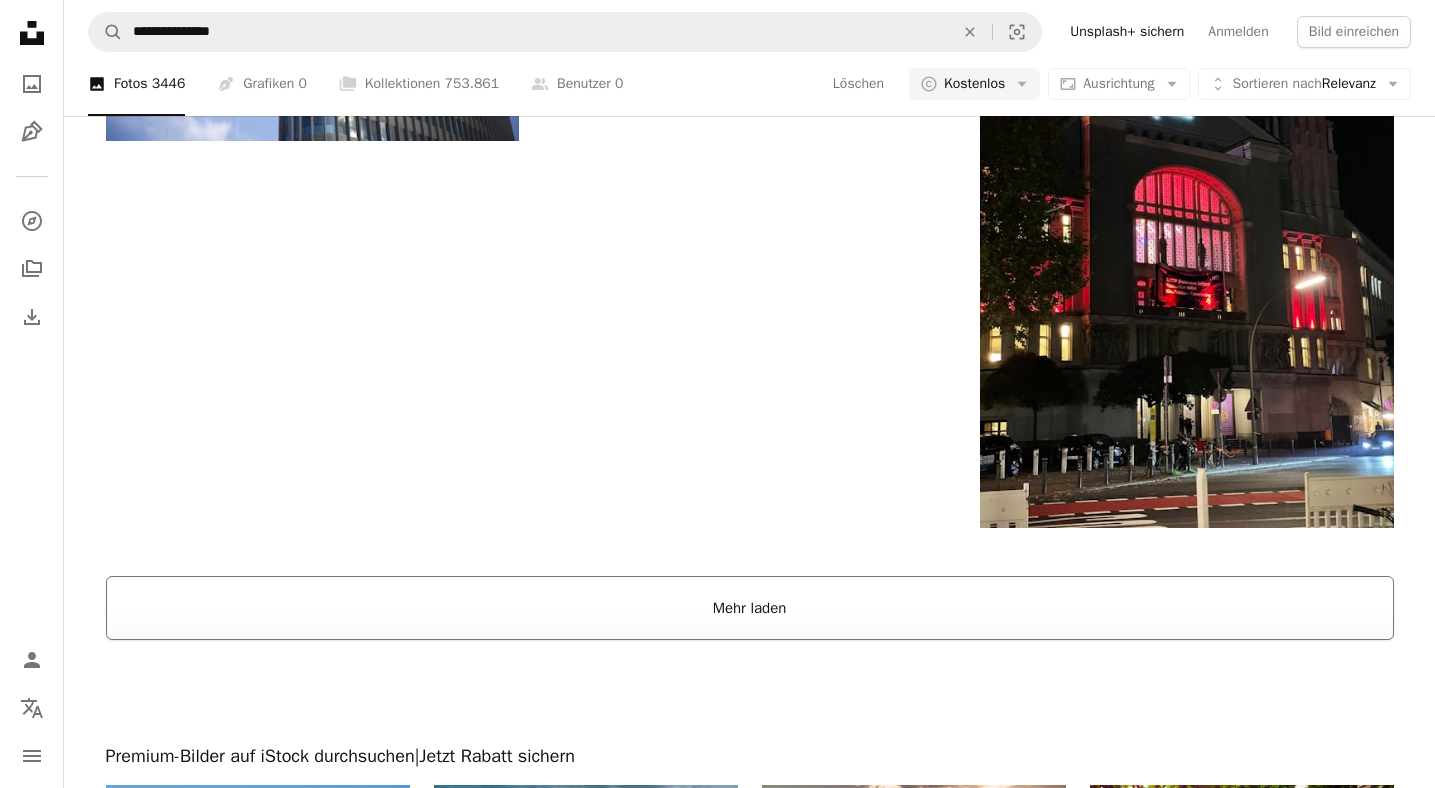 click on "Mehr laden" at bounding box center [750, 608] 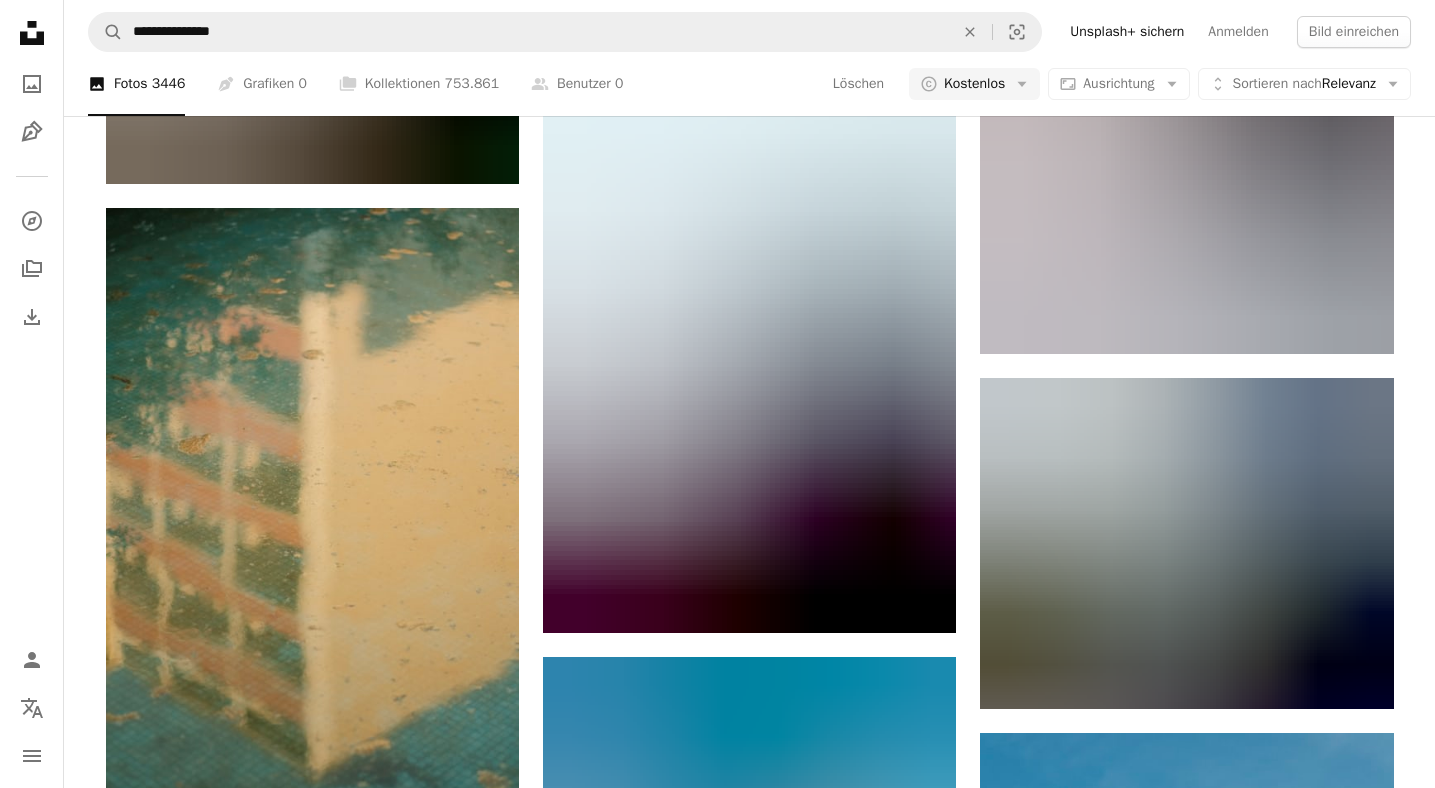 scroll, scrollTop: 20117, scrollLeft: 0, axis: vertical 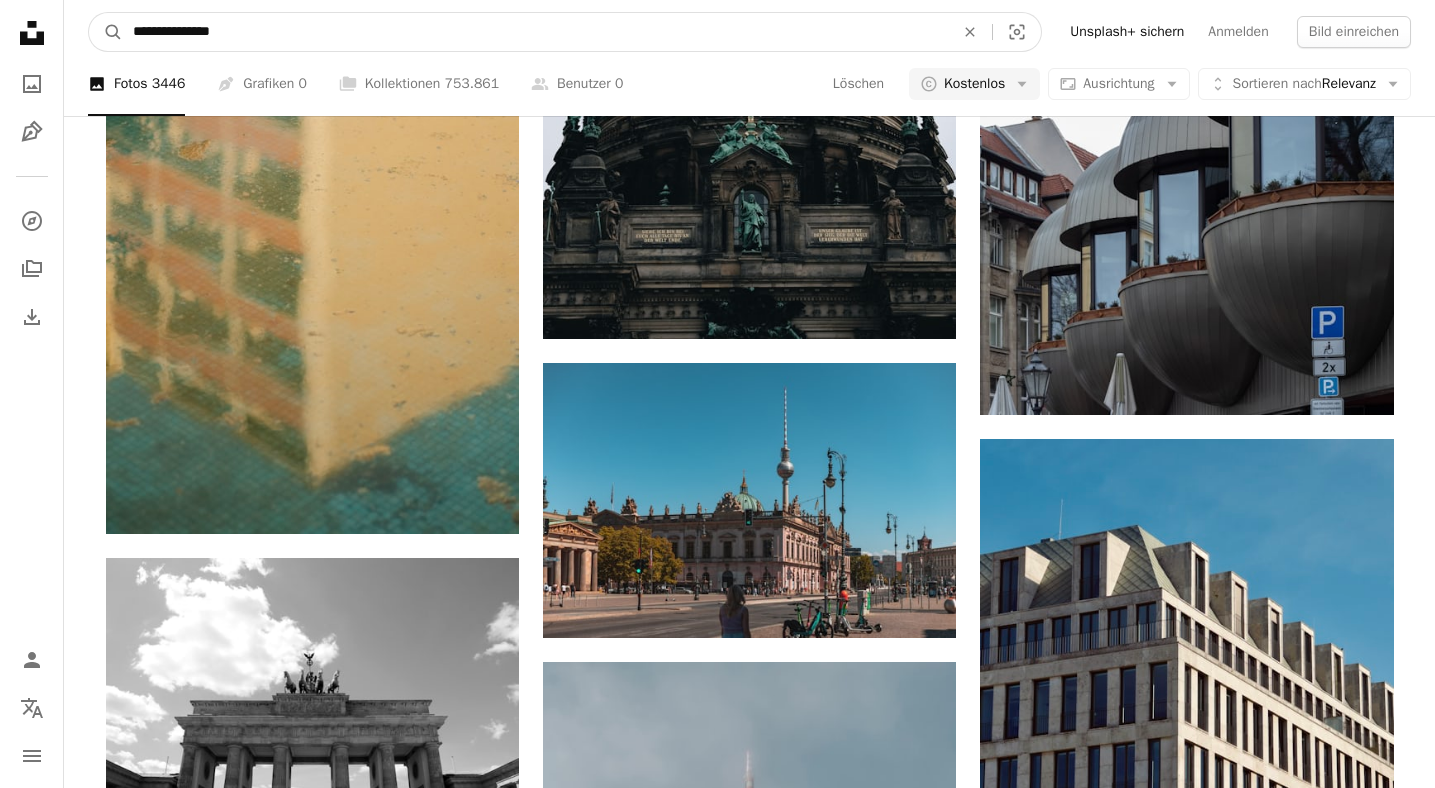 drag, startPoint x: 246, startPoint y: 32, endPoint x: 60, endPoint y: 30, distance: 186.01076 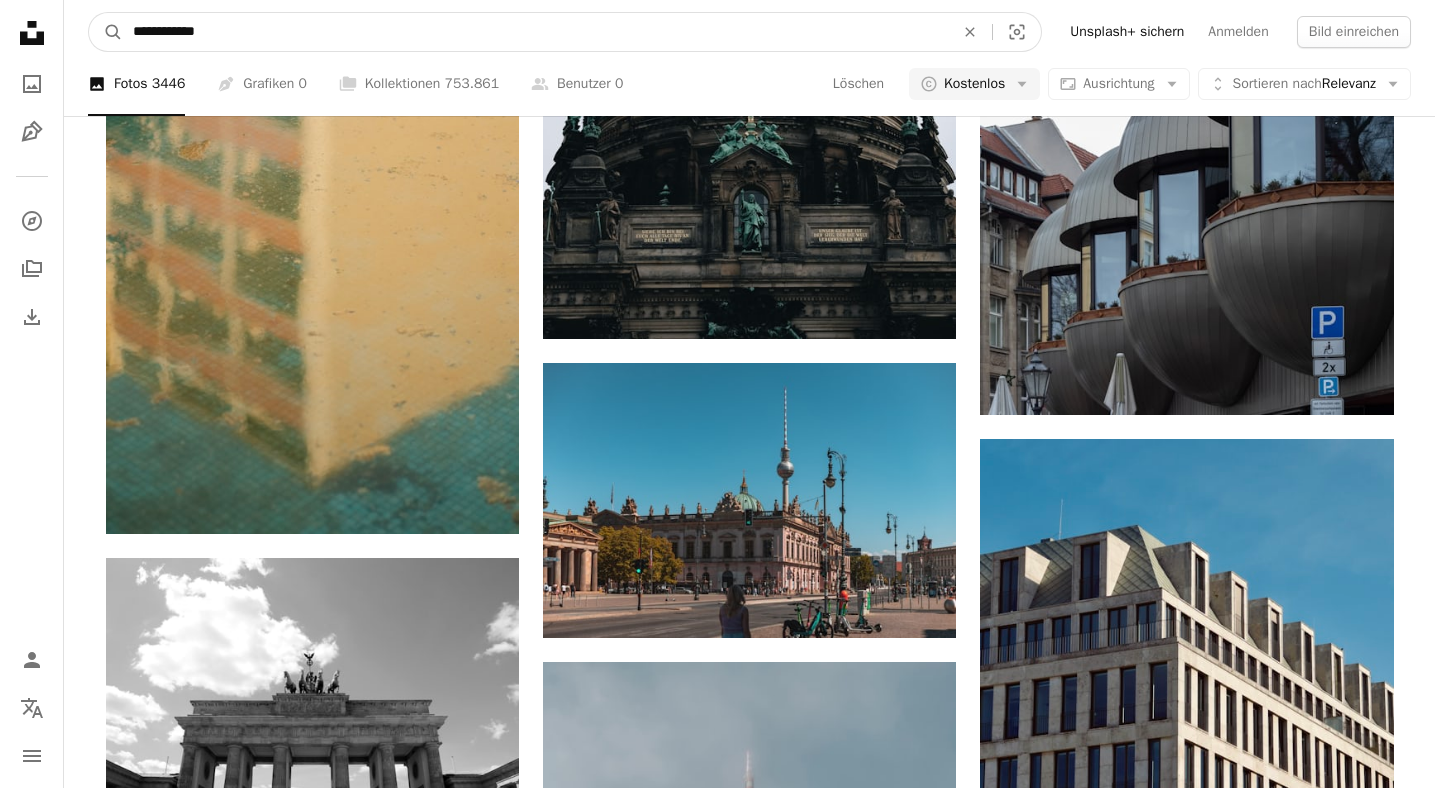 type on "**********" 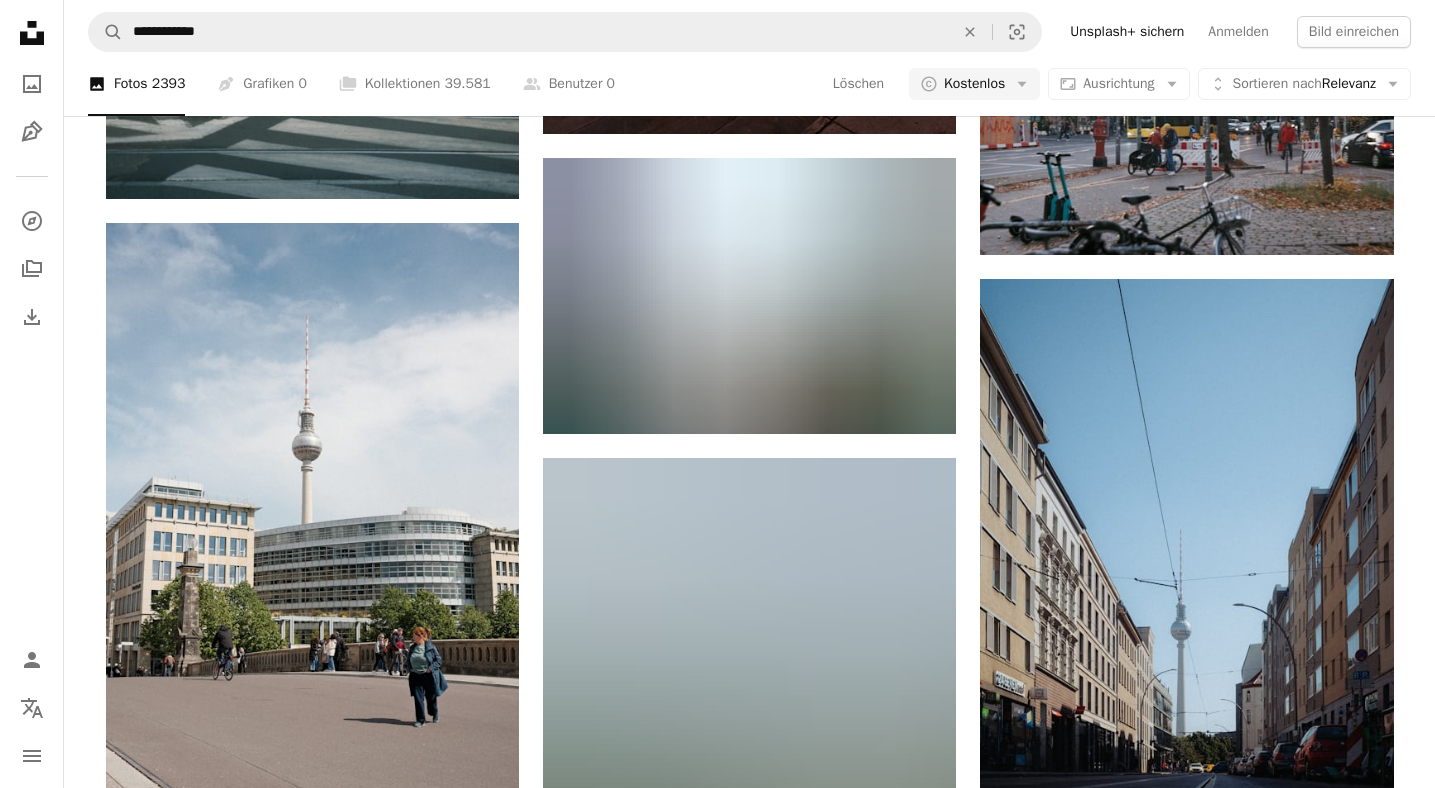 scroll, scrollTop: 5296, scrollLeft: 0, axis: vertical 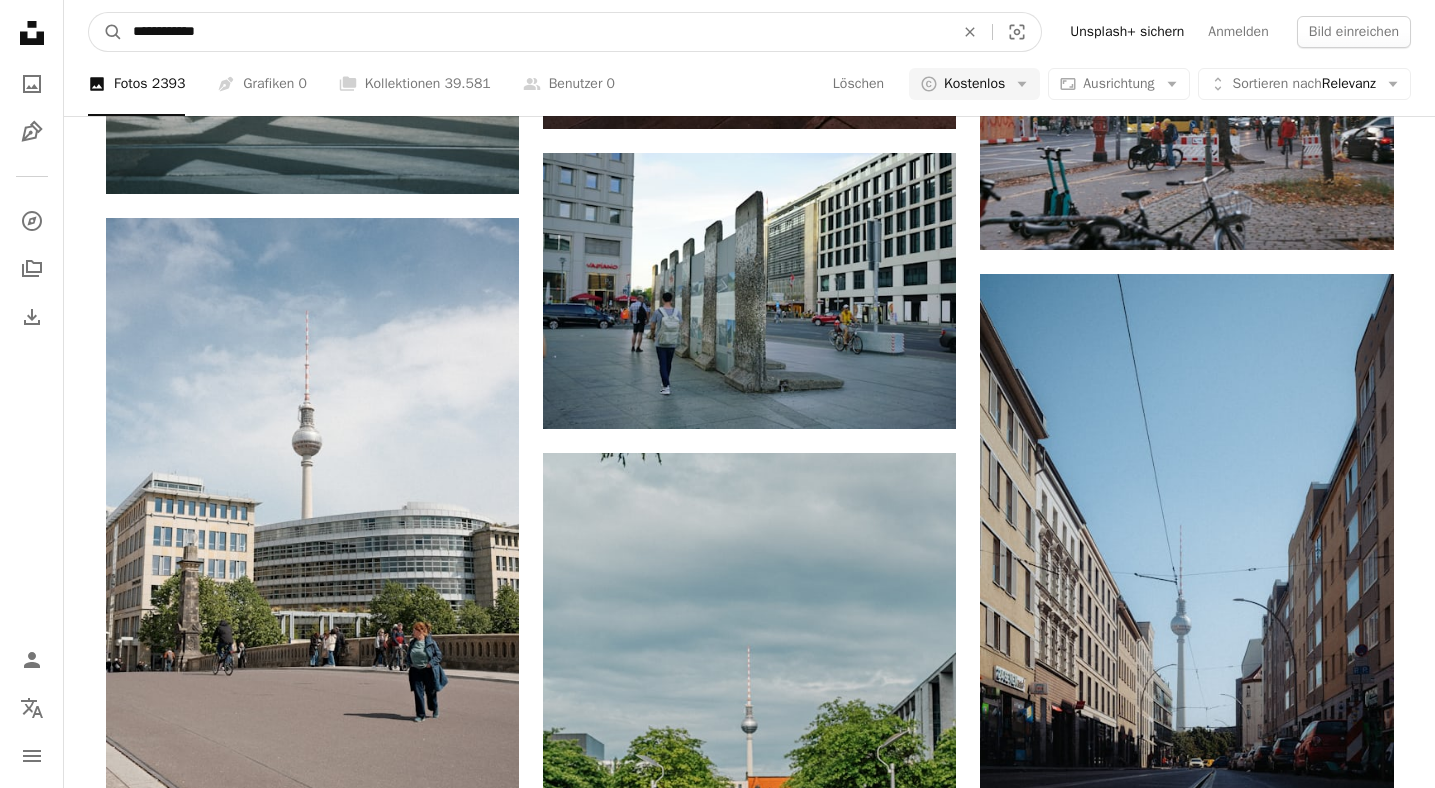 drag, startPoint x: 245, startPoint y: 39, endPoint x: 22, endPoint y: 22, distance: 223.64705 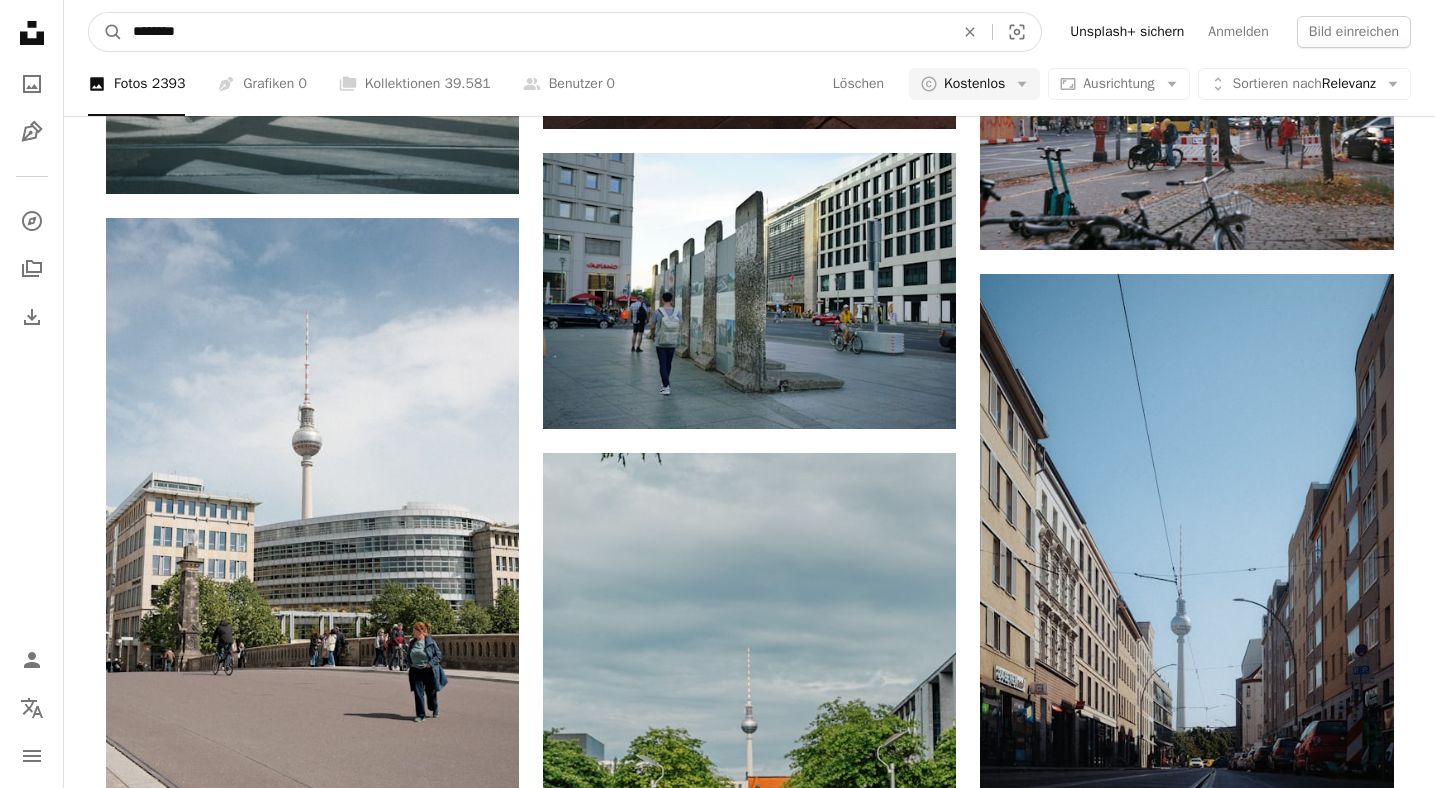 type on "*********" 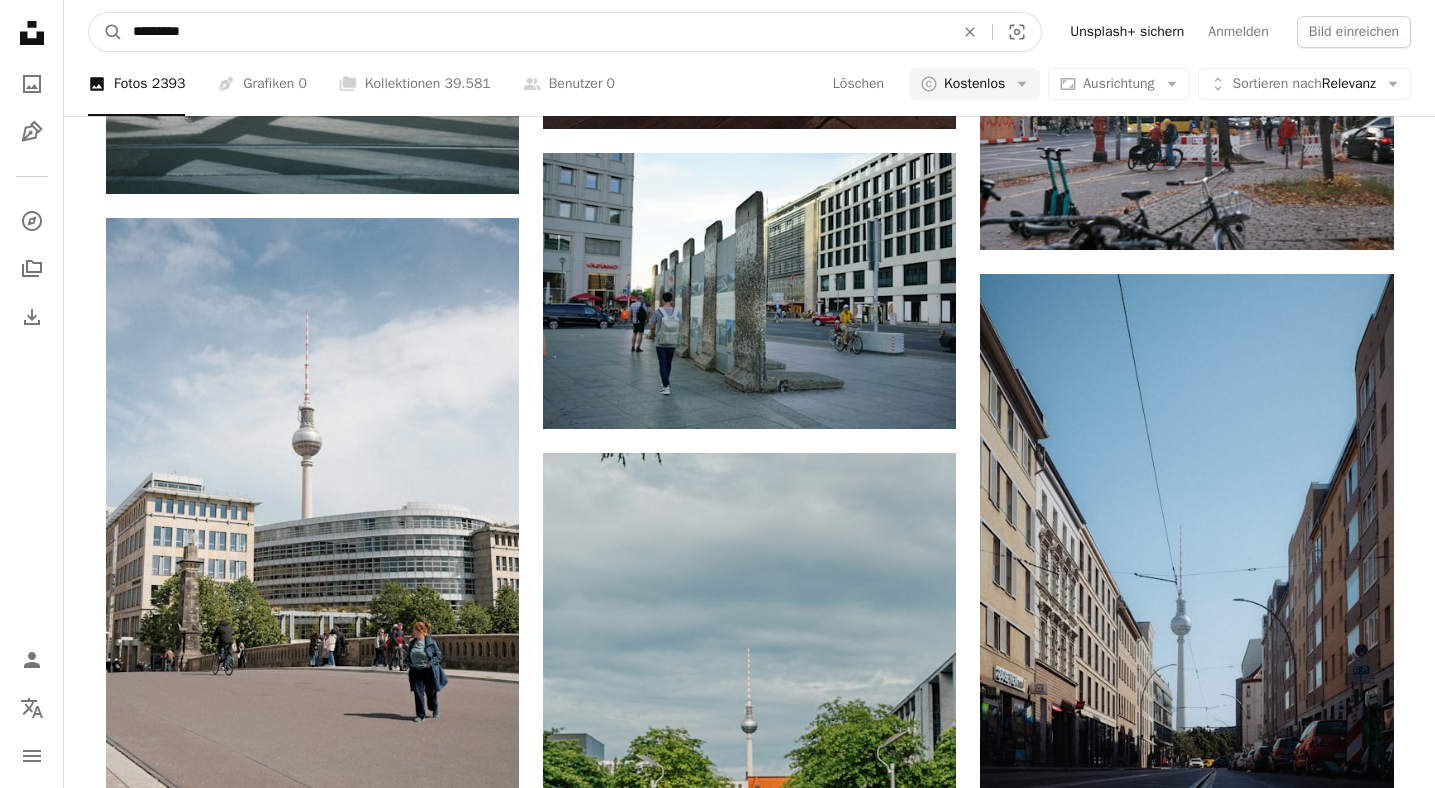 click on "A magnifying glass" at bounding box center (106, 32) 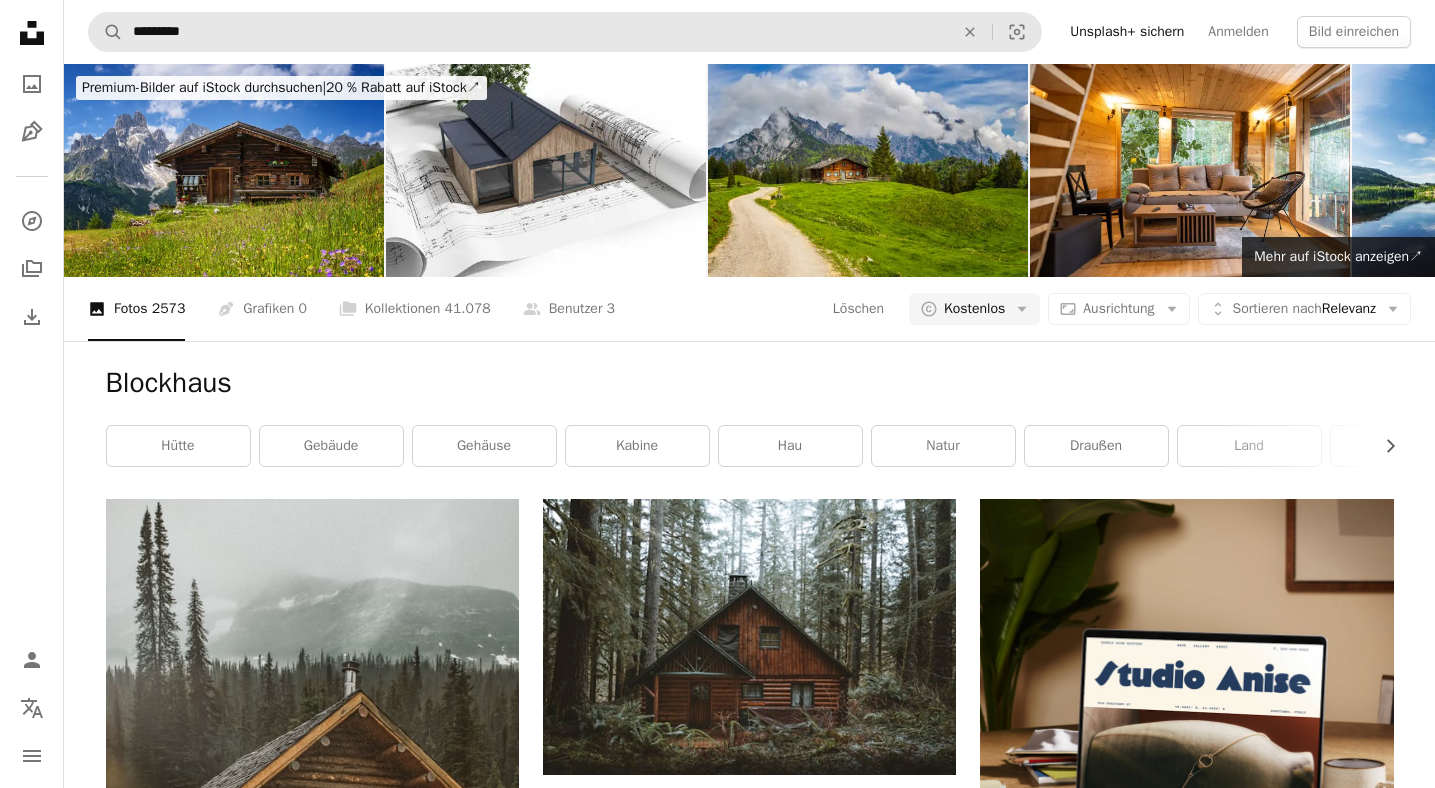 scroll, scrollTop: -1, scrollLeft: 0, axis: vertical 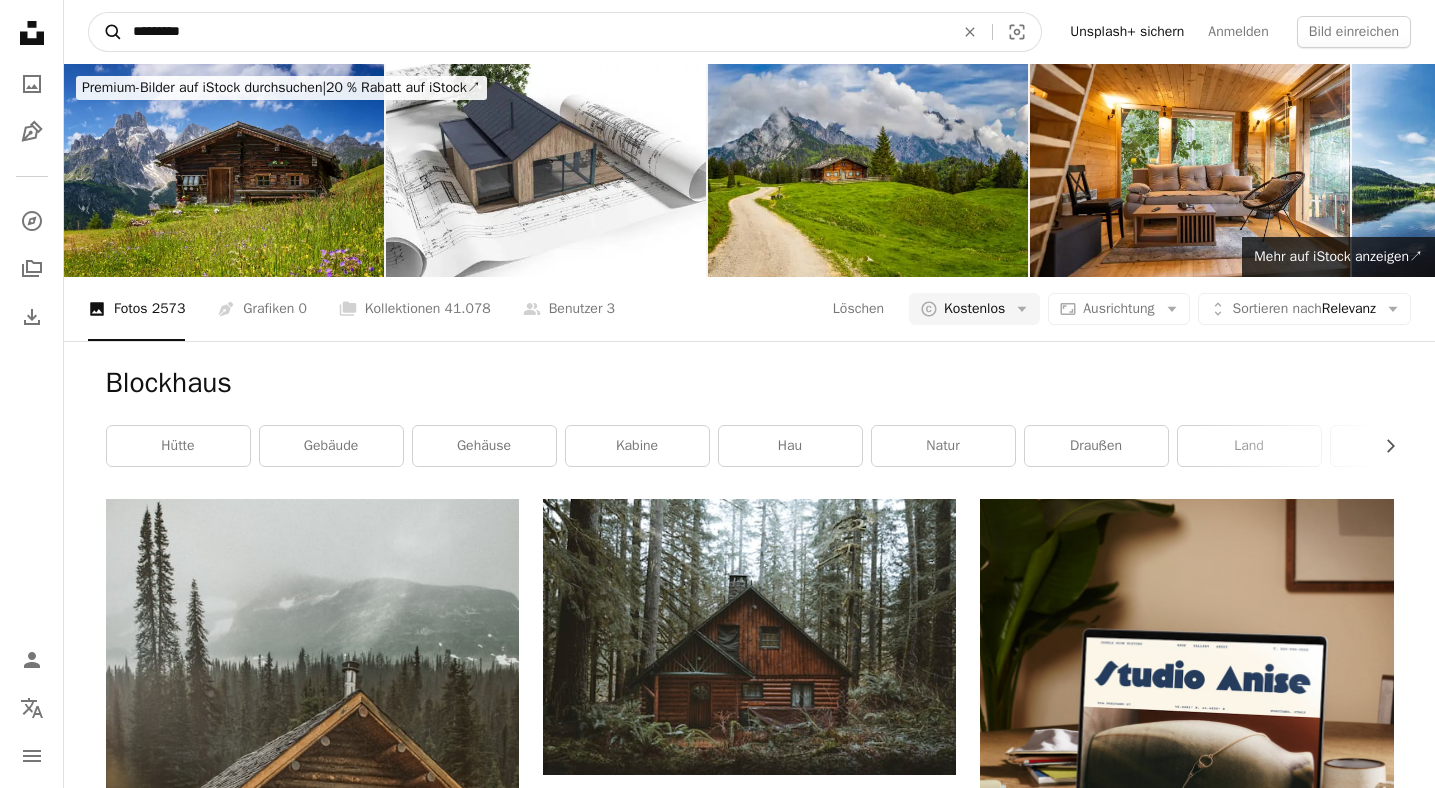 drag, startPoint x: 239, startPoint y: 32, endPoint x: 99, endPoint y: 32, distance: 140 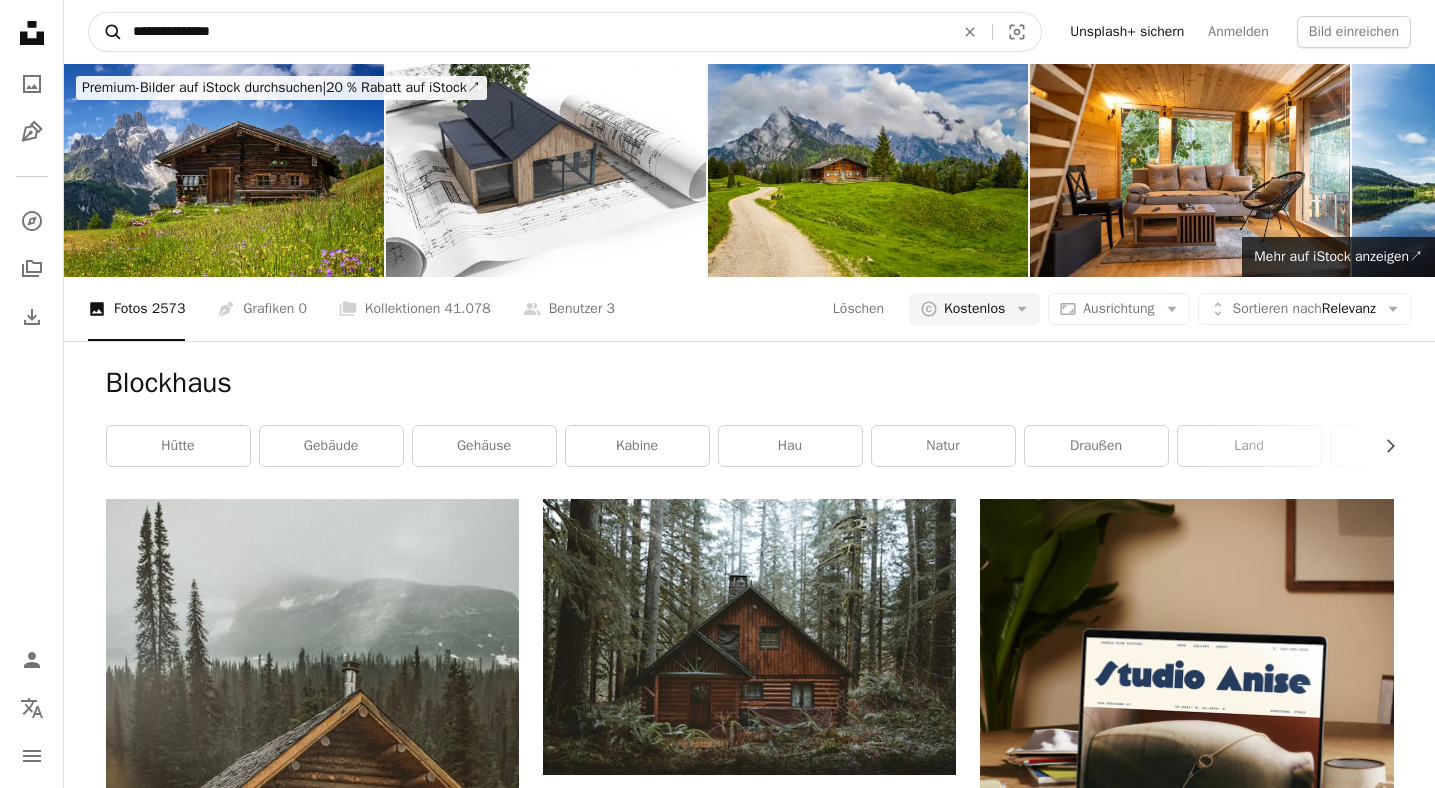 type on "**********" 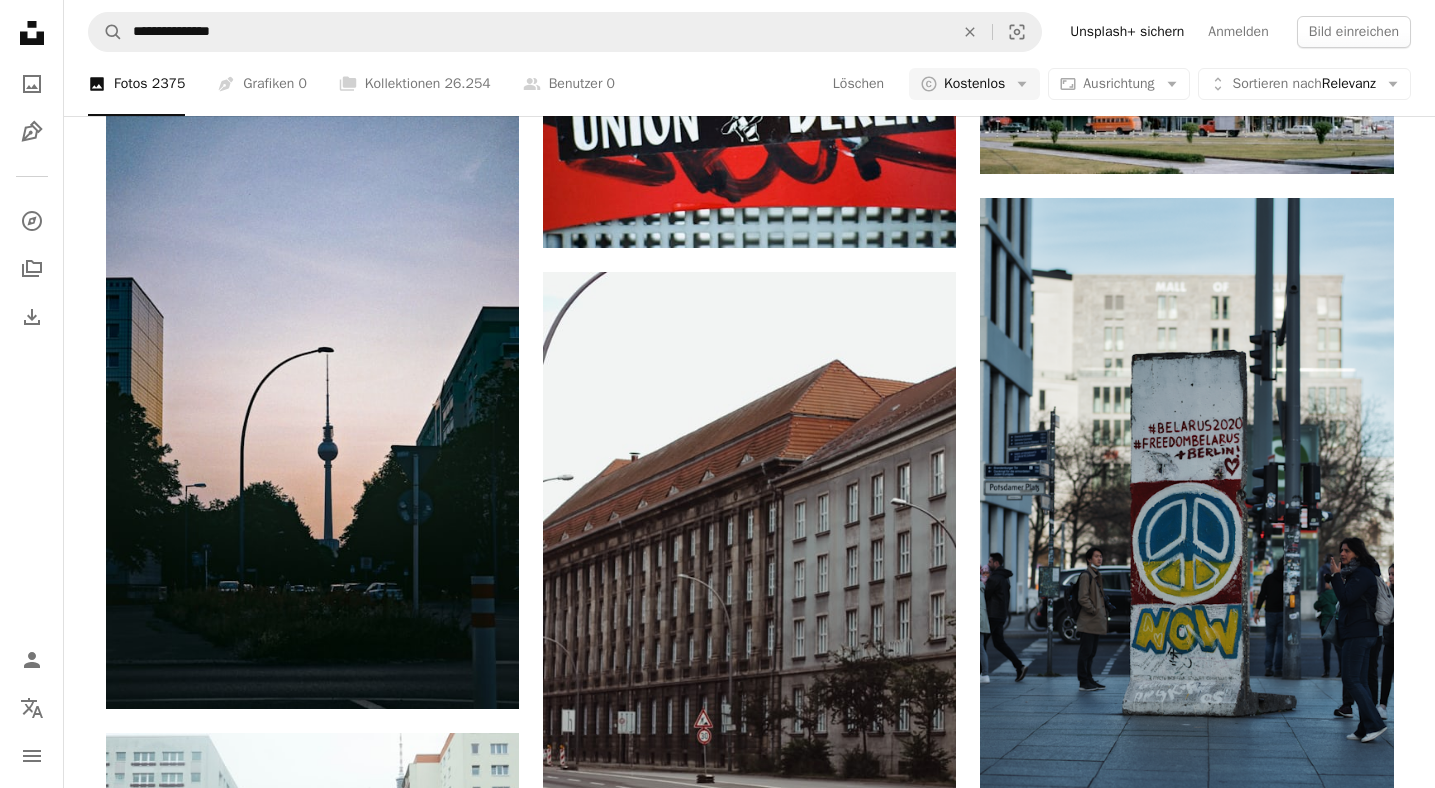 scroll, scrollTop: 1913, scrollLeft: 0, axis: vertical 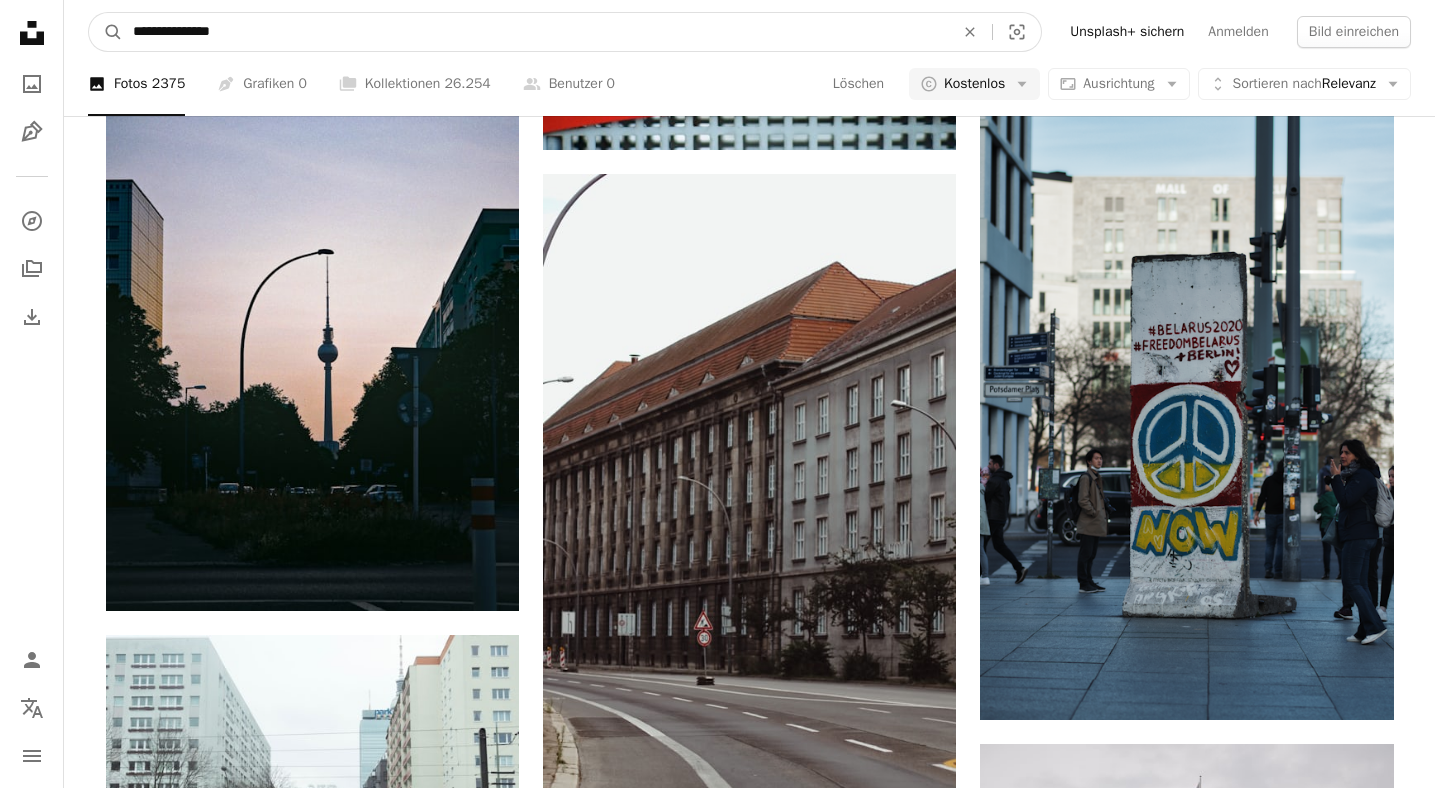drag, startPoint x: 257, startPoint y: 32, endPoint x: 172, endPoint y: 34, distance: 85.02353 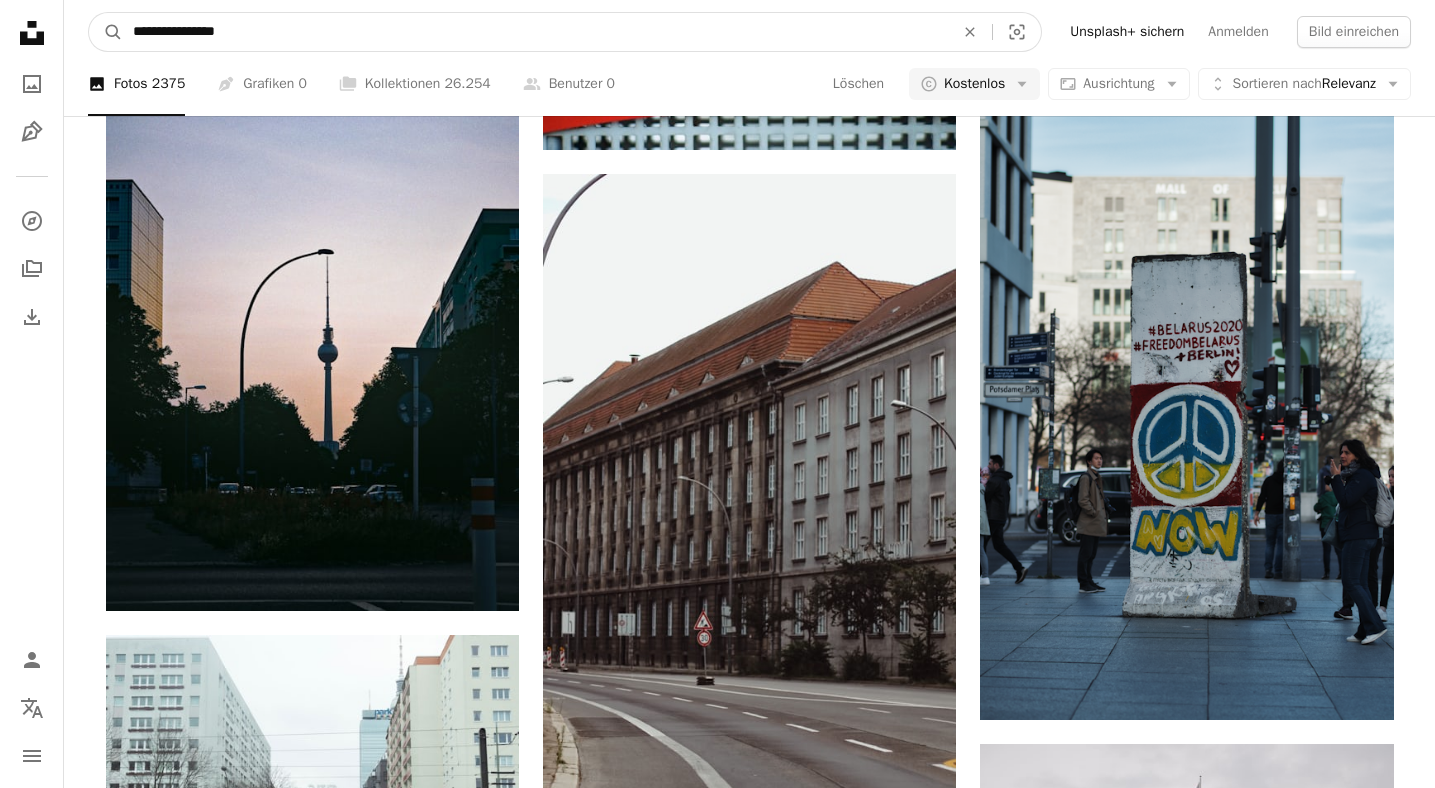 type on "**********" 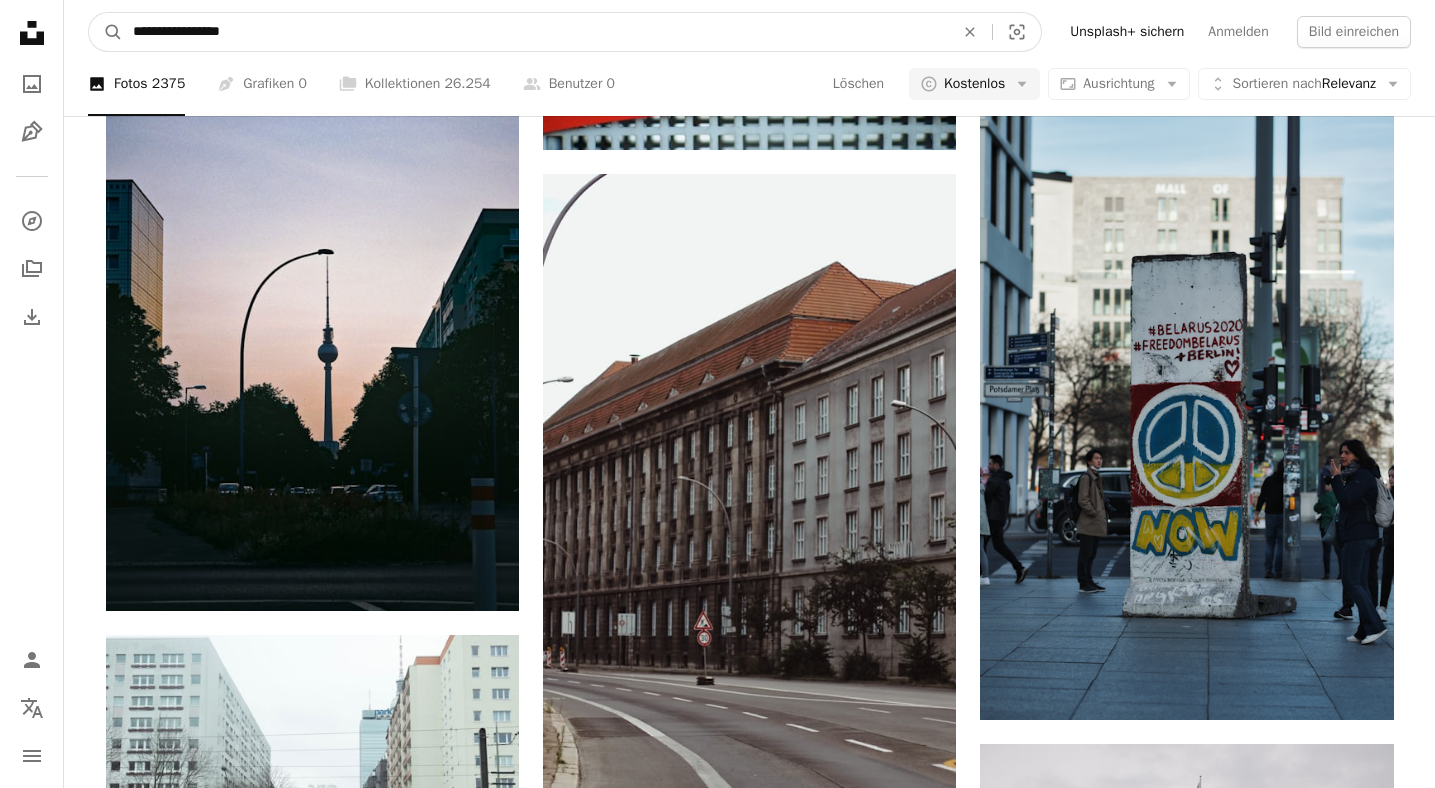 click on "A magnifying glass" at bounding box center (106, 32) 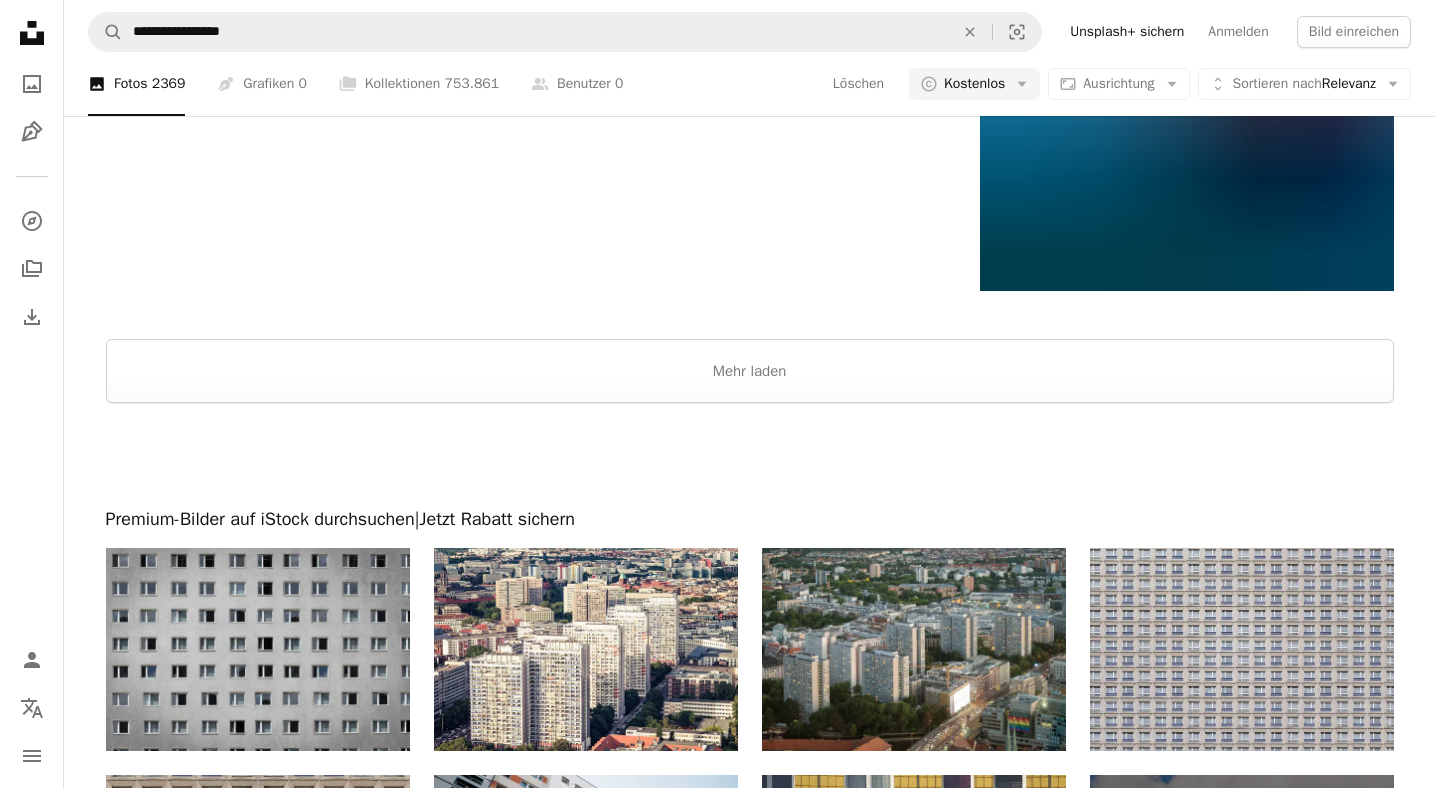 scroll, scrollTop: 4265, scrollLeft: 0, axis: vertical 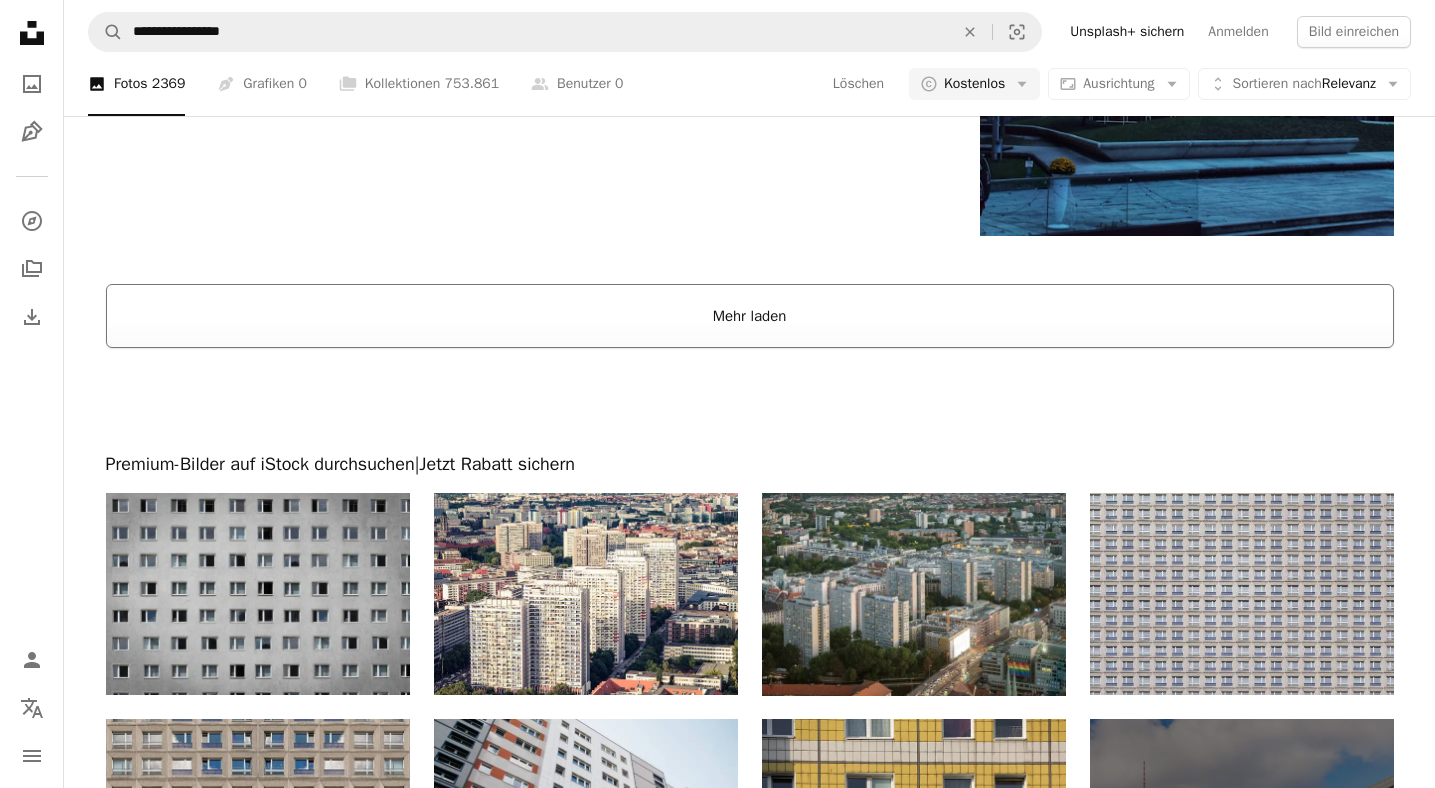 click on "Mehr laden" at bounding box center [750, 316] 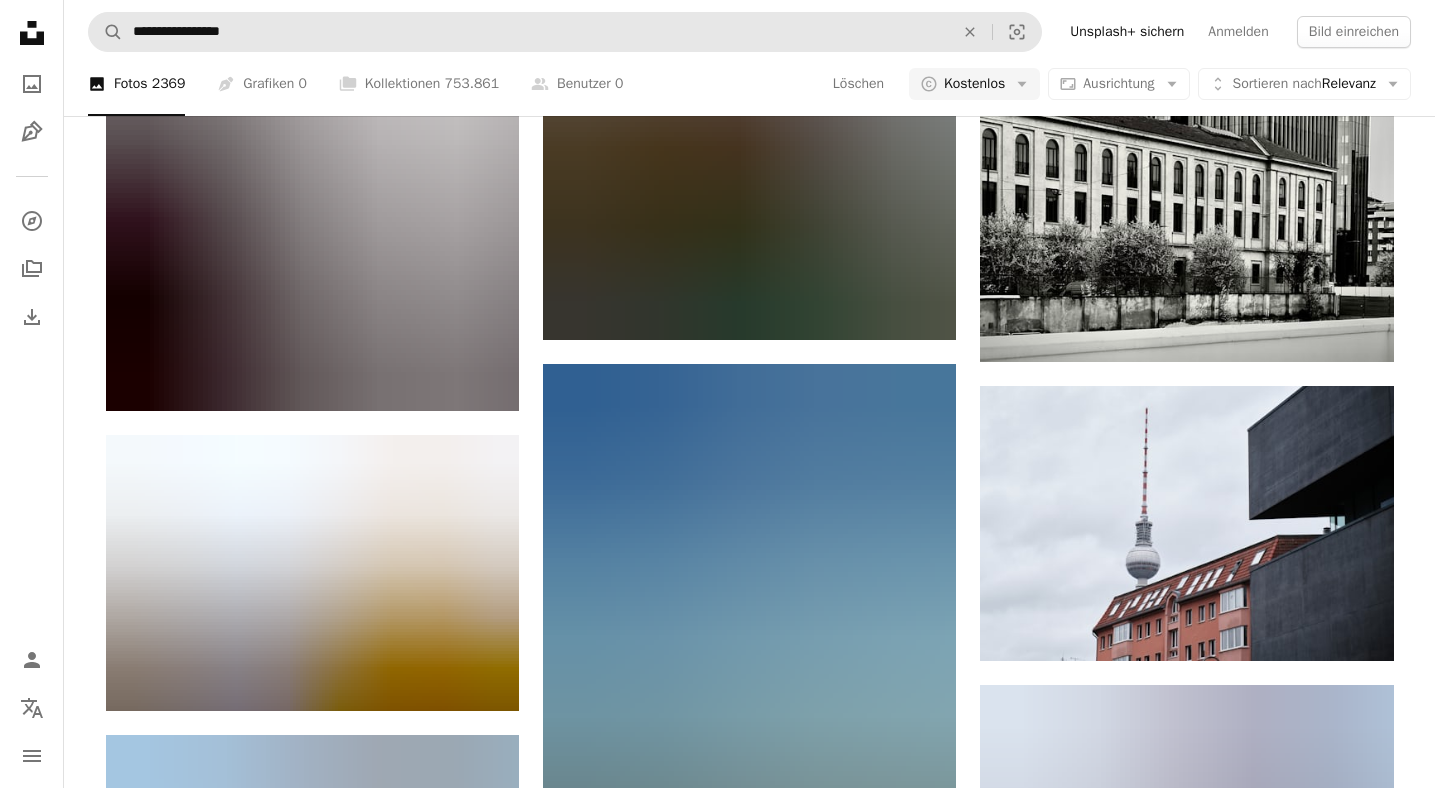 scroll, scrollTop: 9085, scrollLeft: 0, axis: vertical 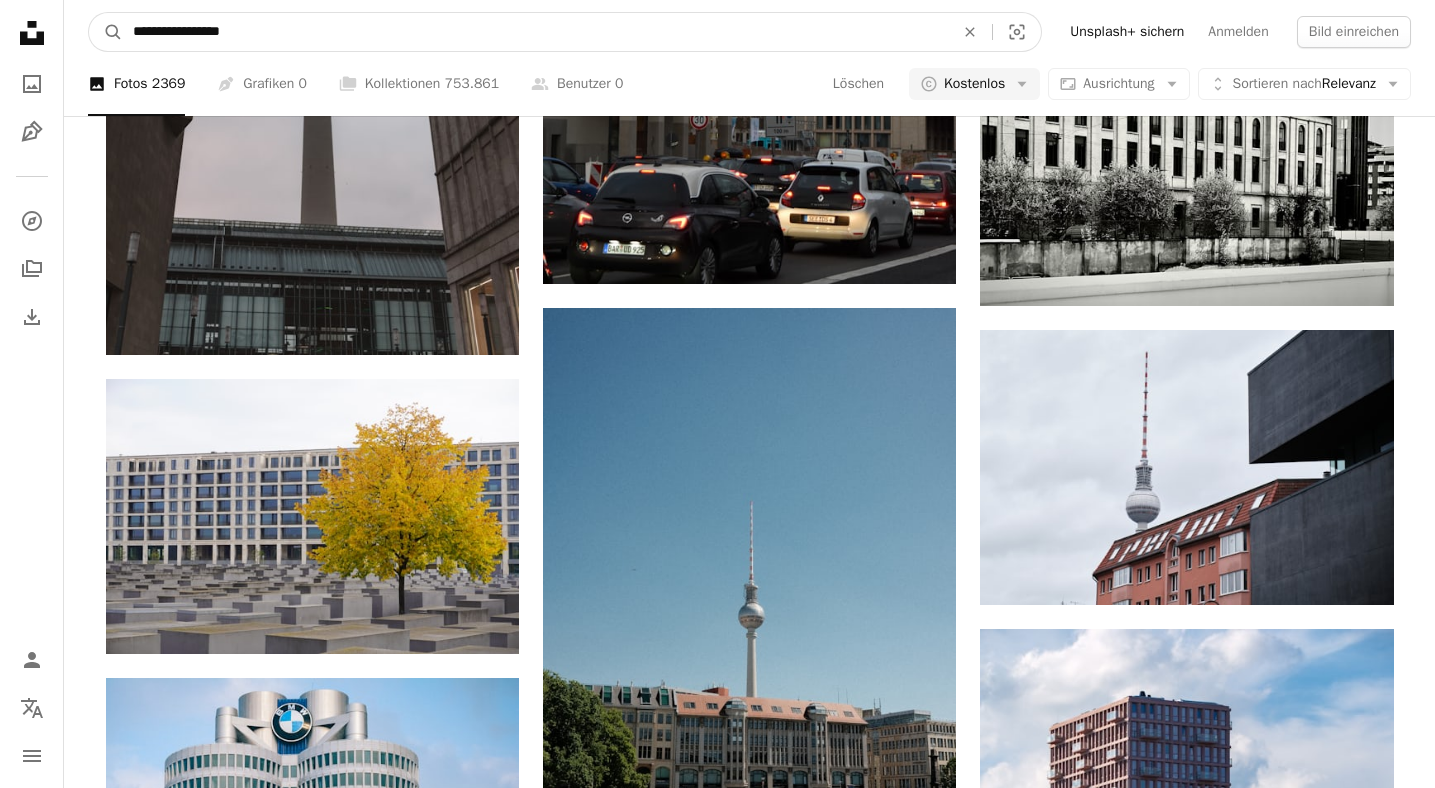 drag, startPoint x: 288, startPoint y: 40, endPoint x: 61, endPoint y: 26, distance: 227.4313 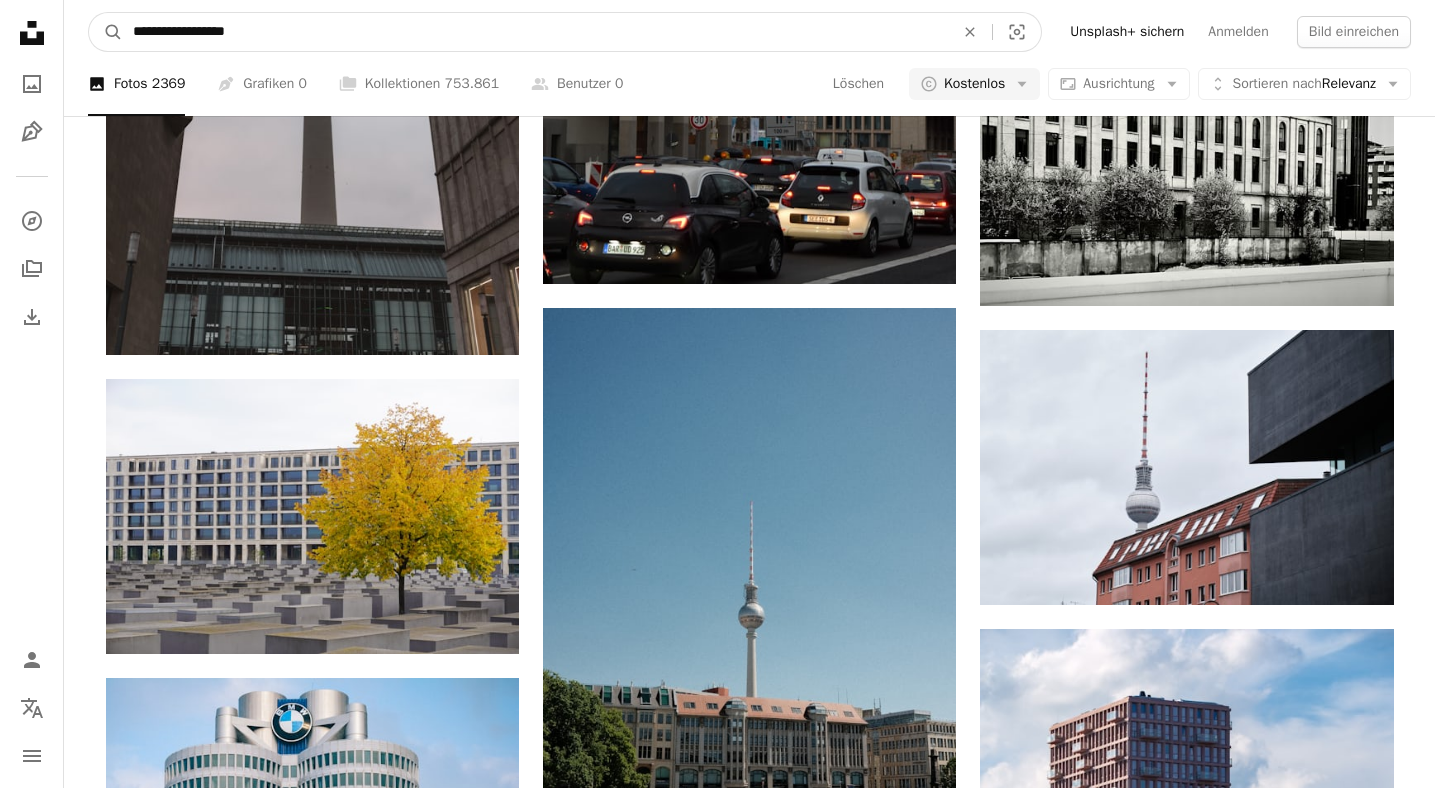 type on "**********" 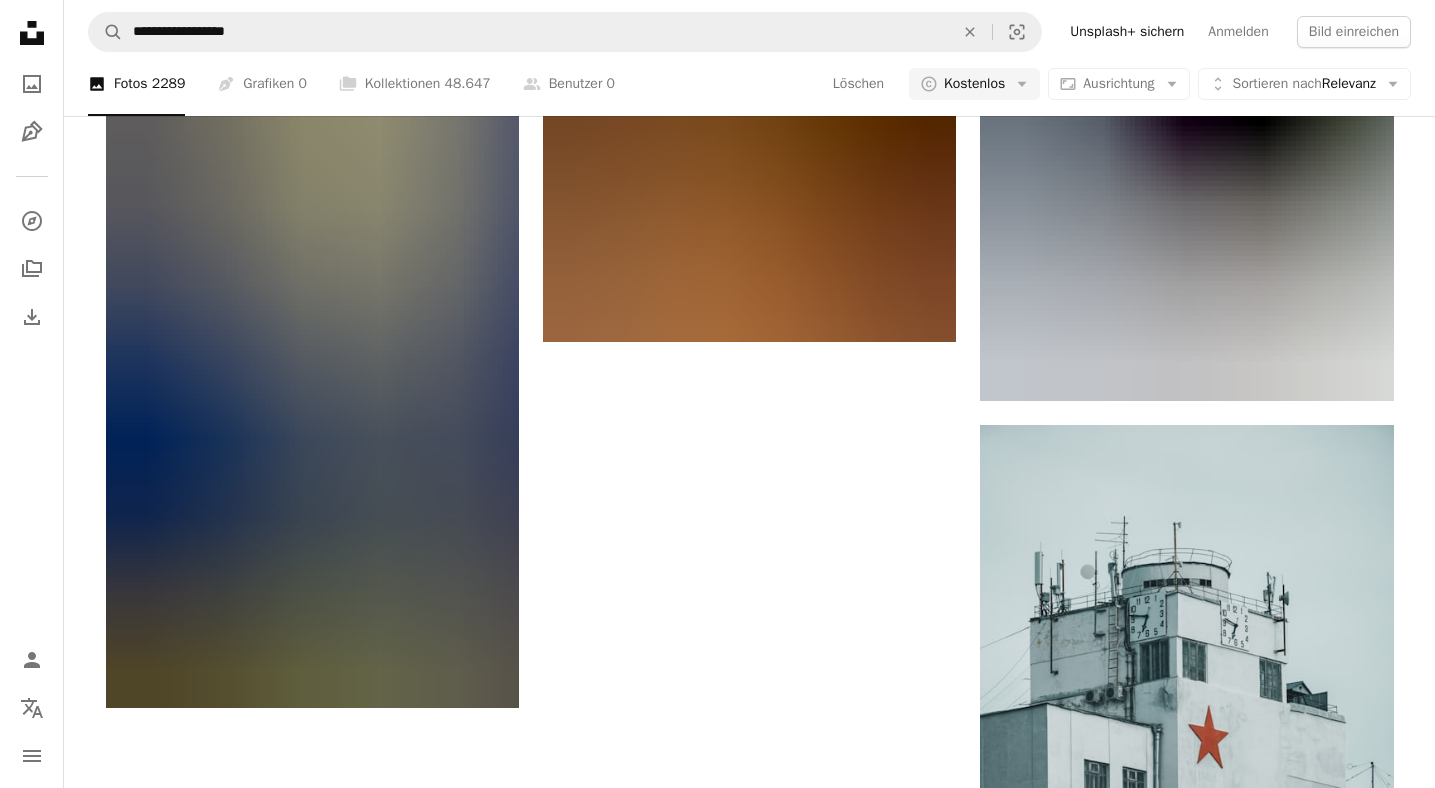 scroll, scrollTop: 3136, scrollLeft: 0, axis: vertical 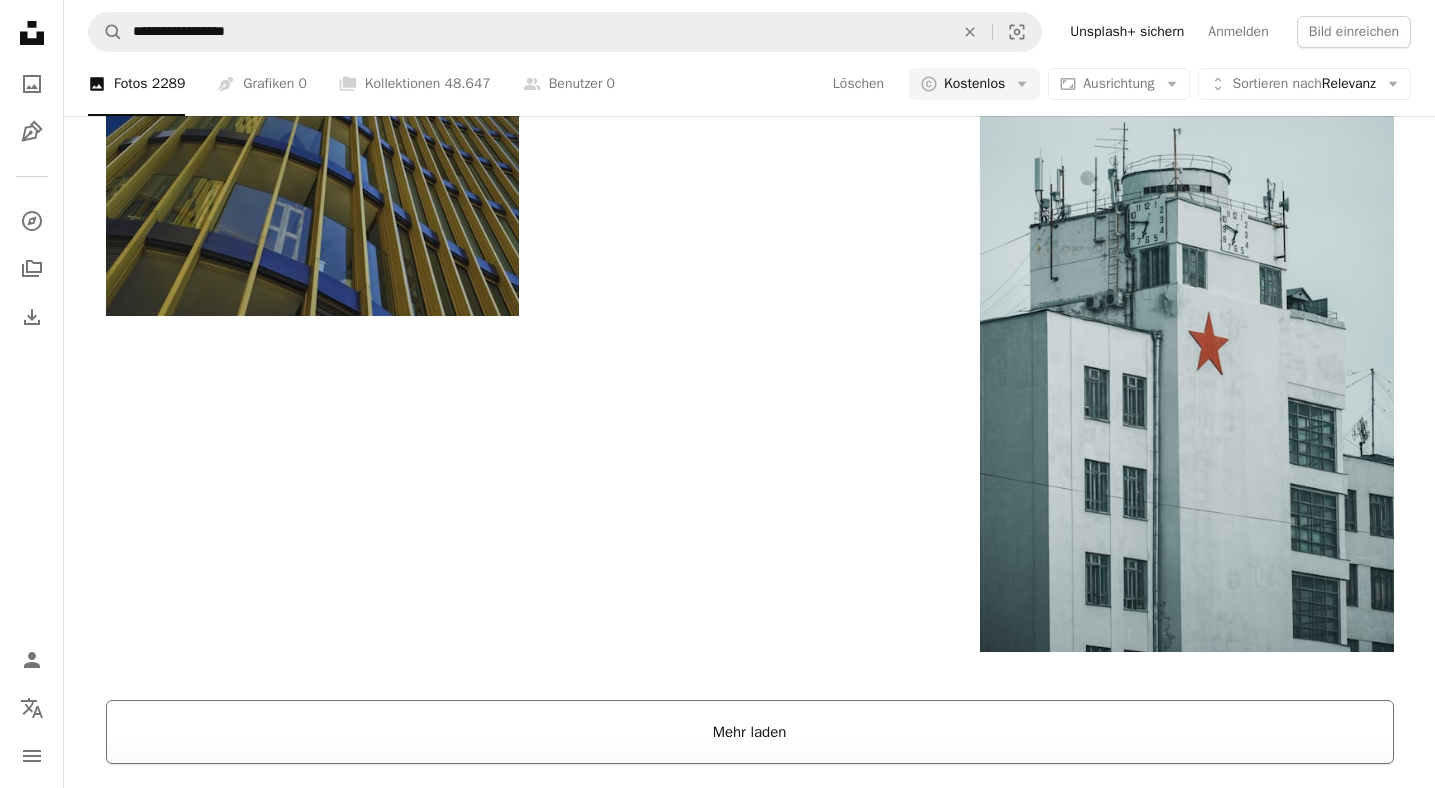 click on "Mehr laden" at bounding box center (750, 732) 